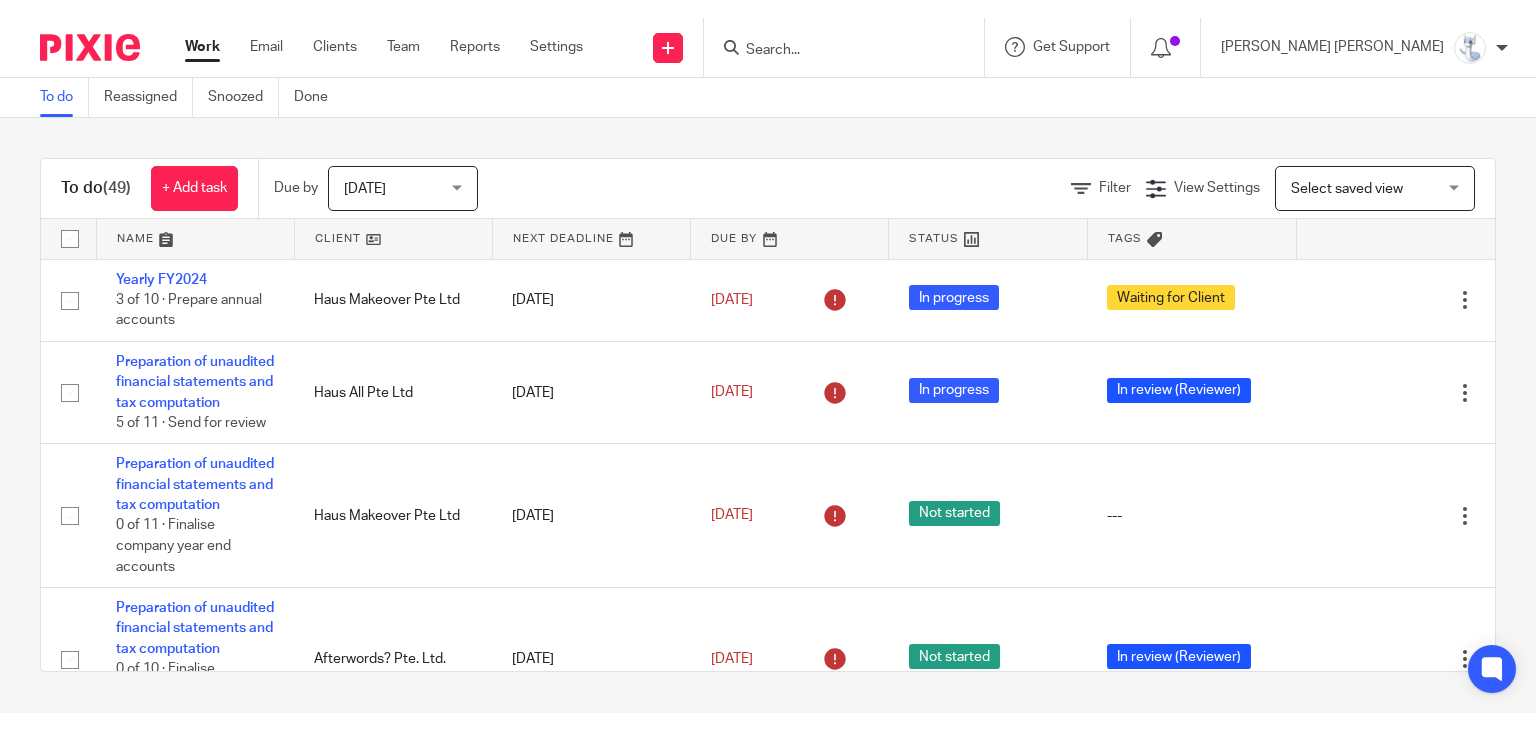scroll, scrollTop: 0, scrollLeft: 0, axis: both 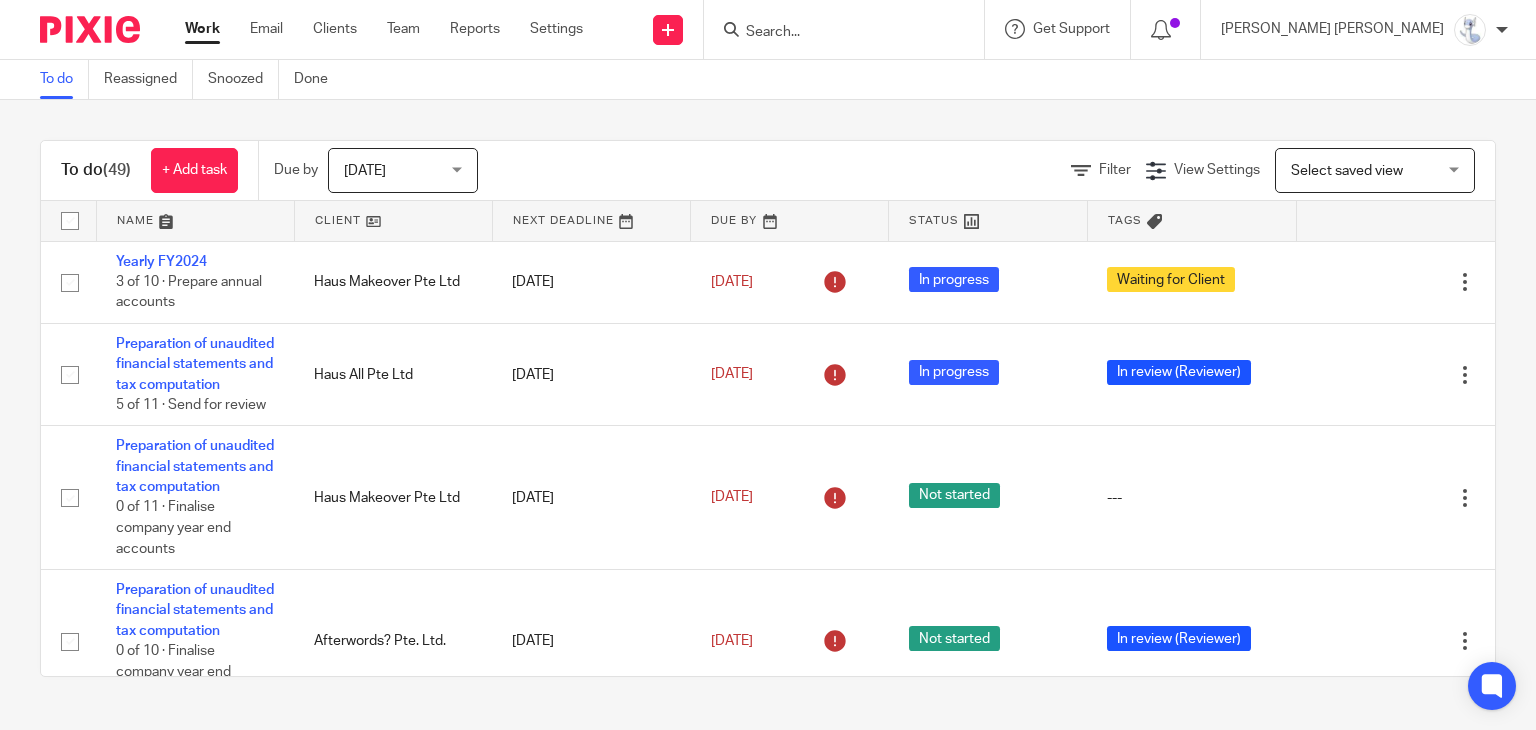 click at bounding box center (834, 33) 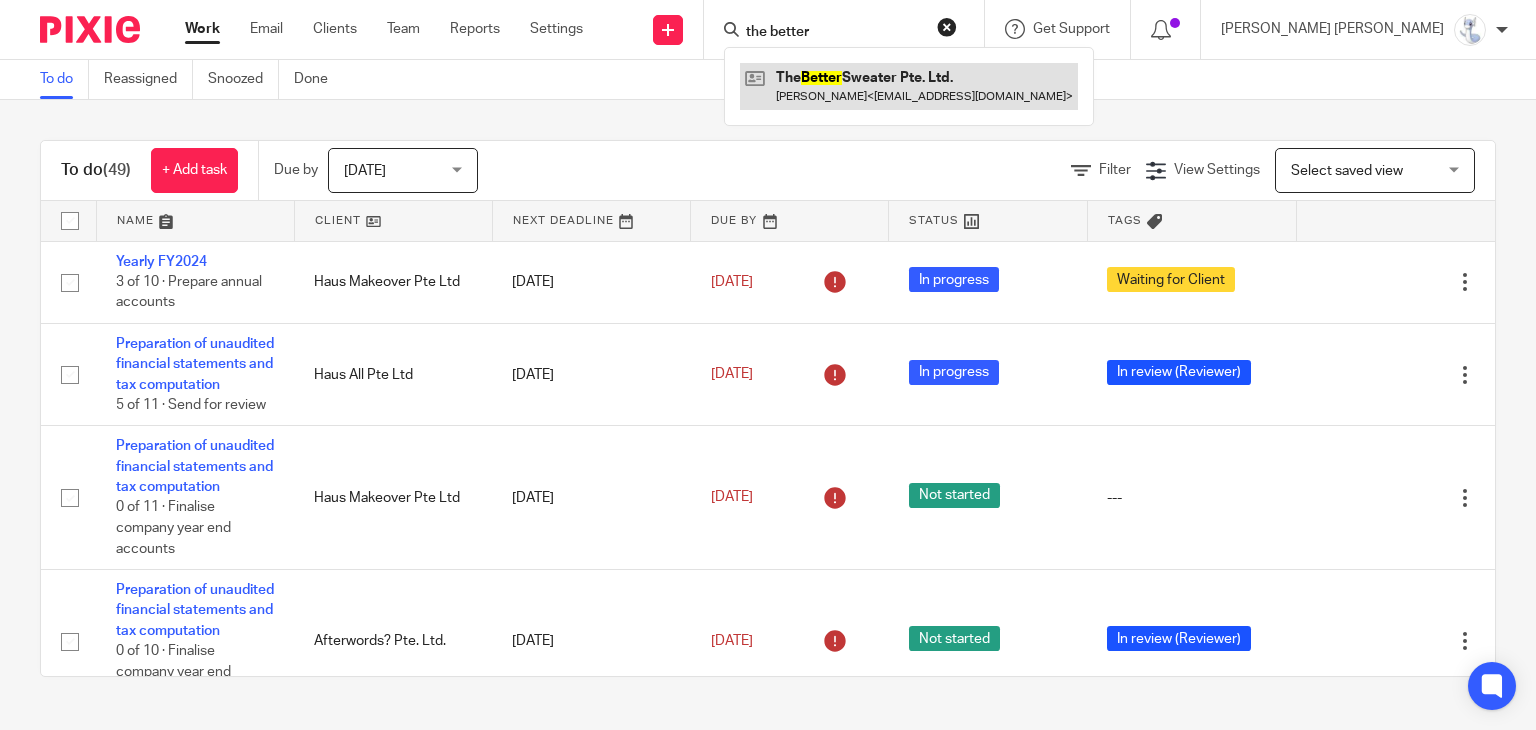 type on "the better" 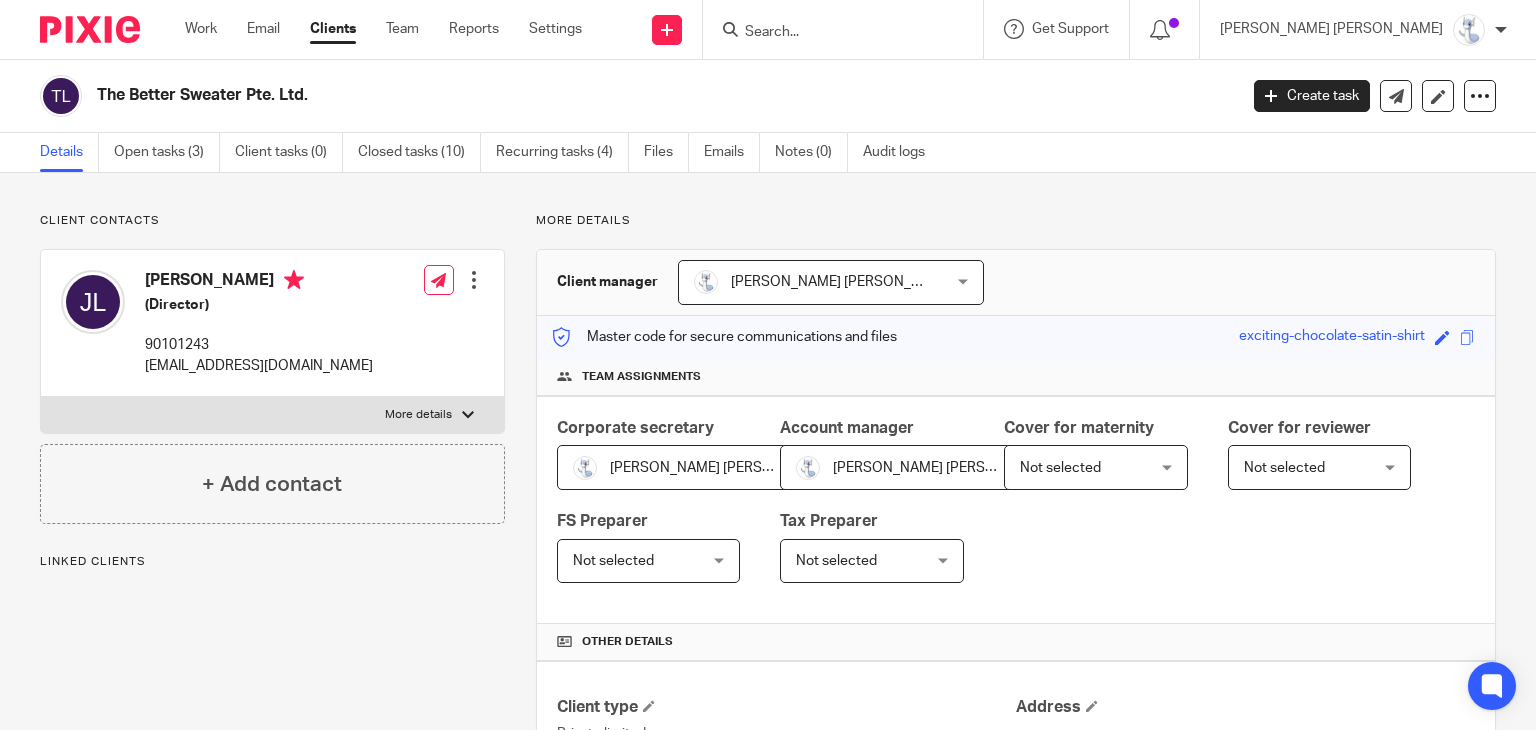 scroll, scrollTop: 0, scrollLeft: 0, axis: both 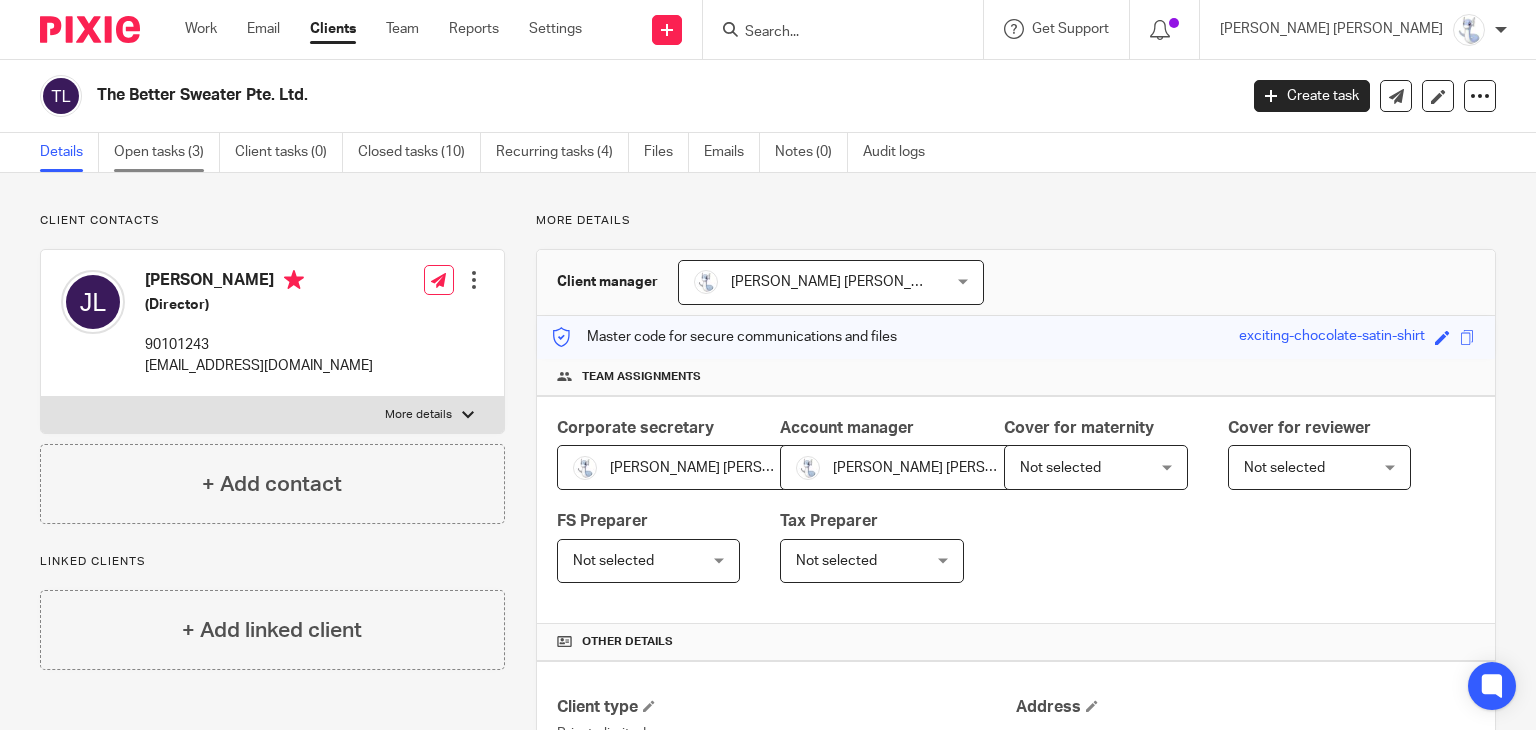 click on "Open tasks (3)" at bounding box center [167, 152] 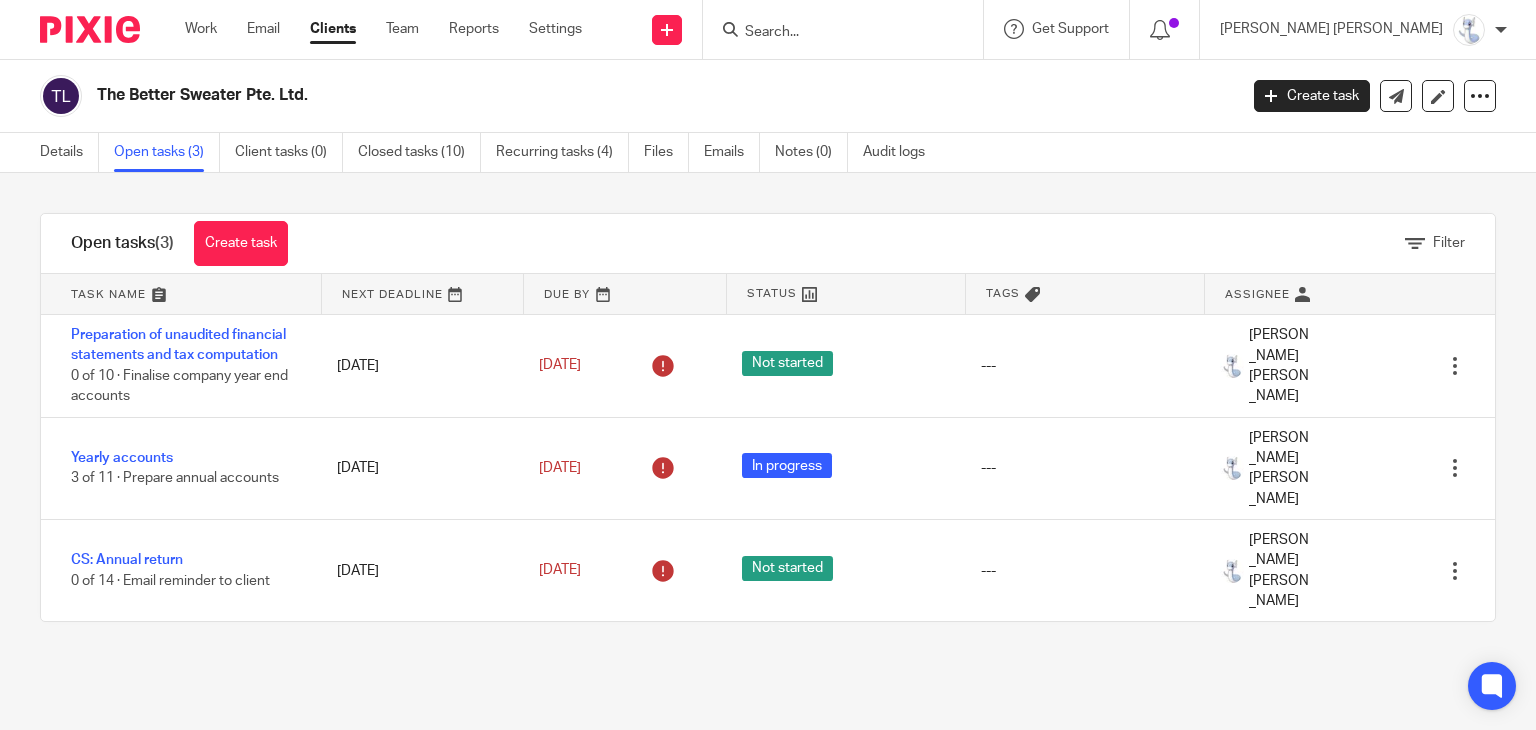scroll, scrollTop: 0, scrollLeft: 0, axis: both 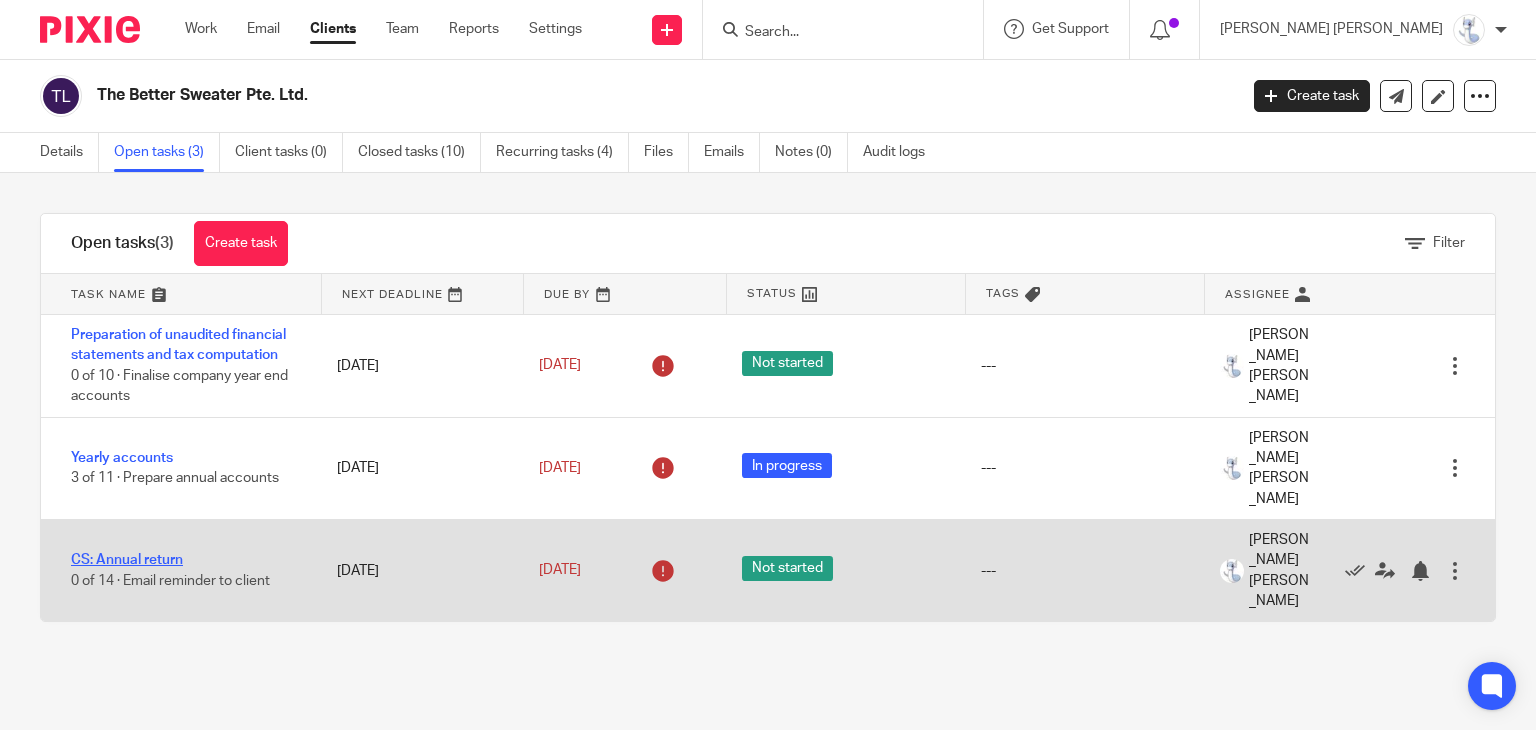 click on "CS: Annual return" at bounding box center [127, 560] 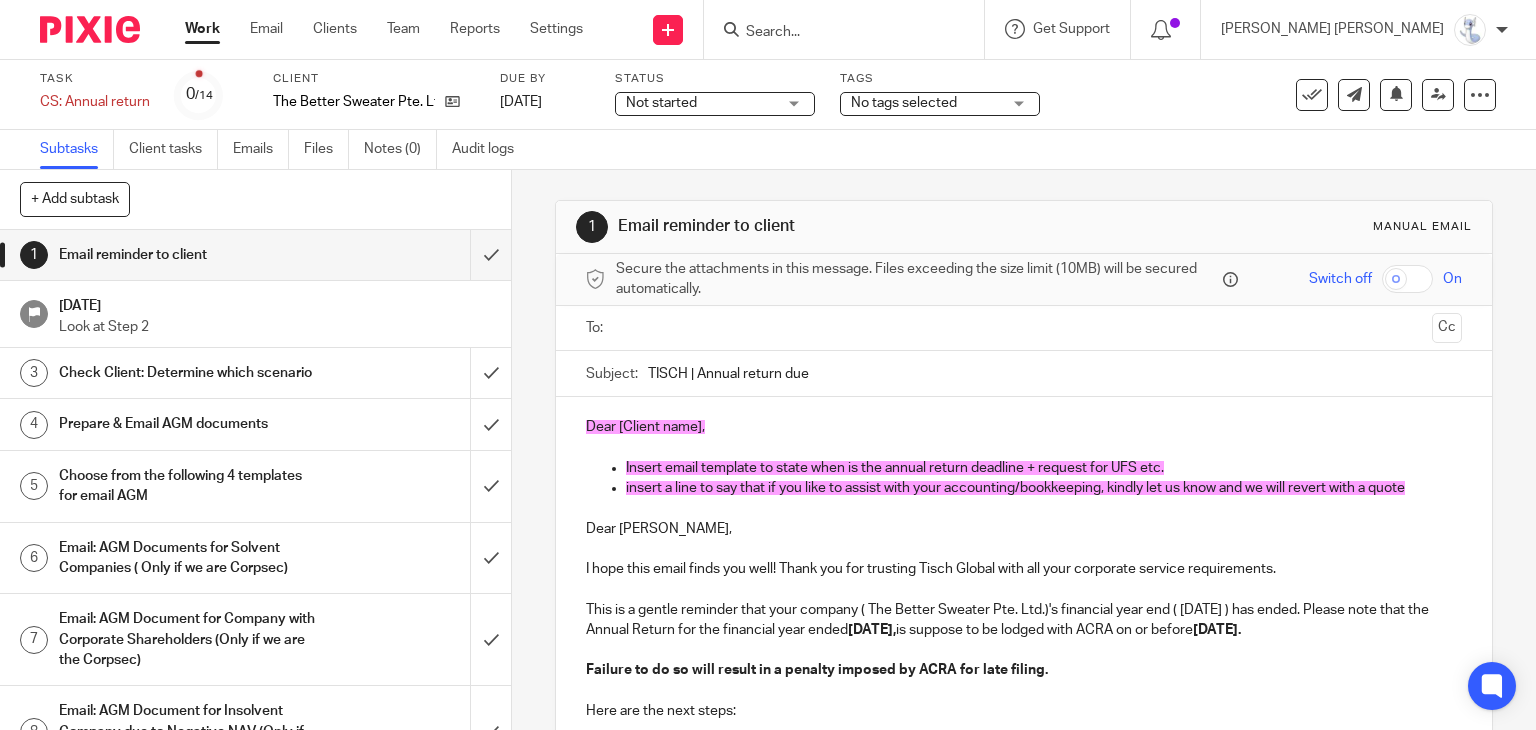 scroll, scrollTop: 0, scrollLeft: 0, axis: both 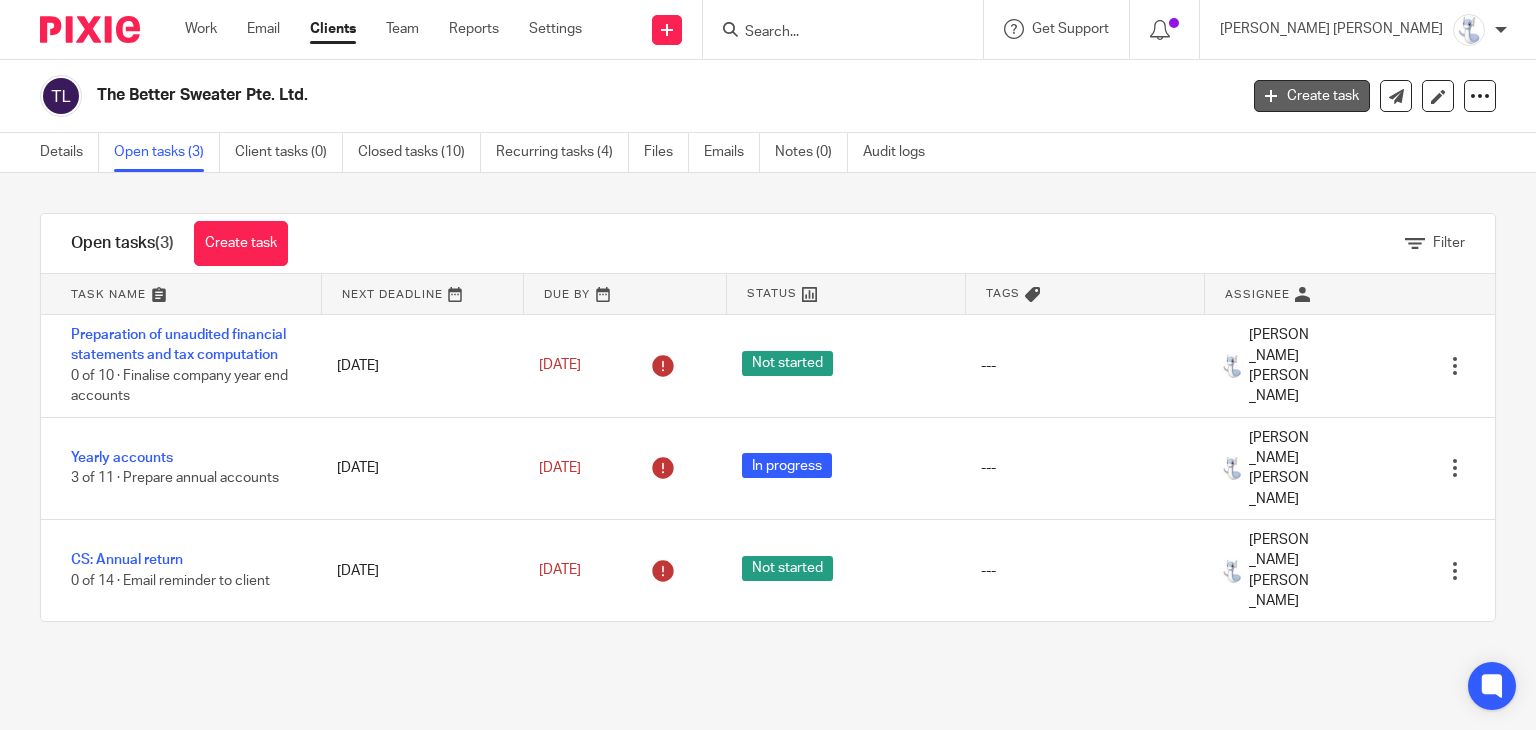 click on "Create task" at bounding box center (1312, 96) 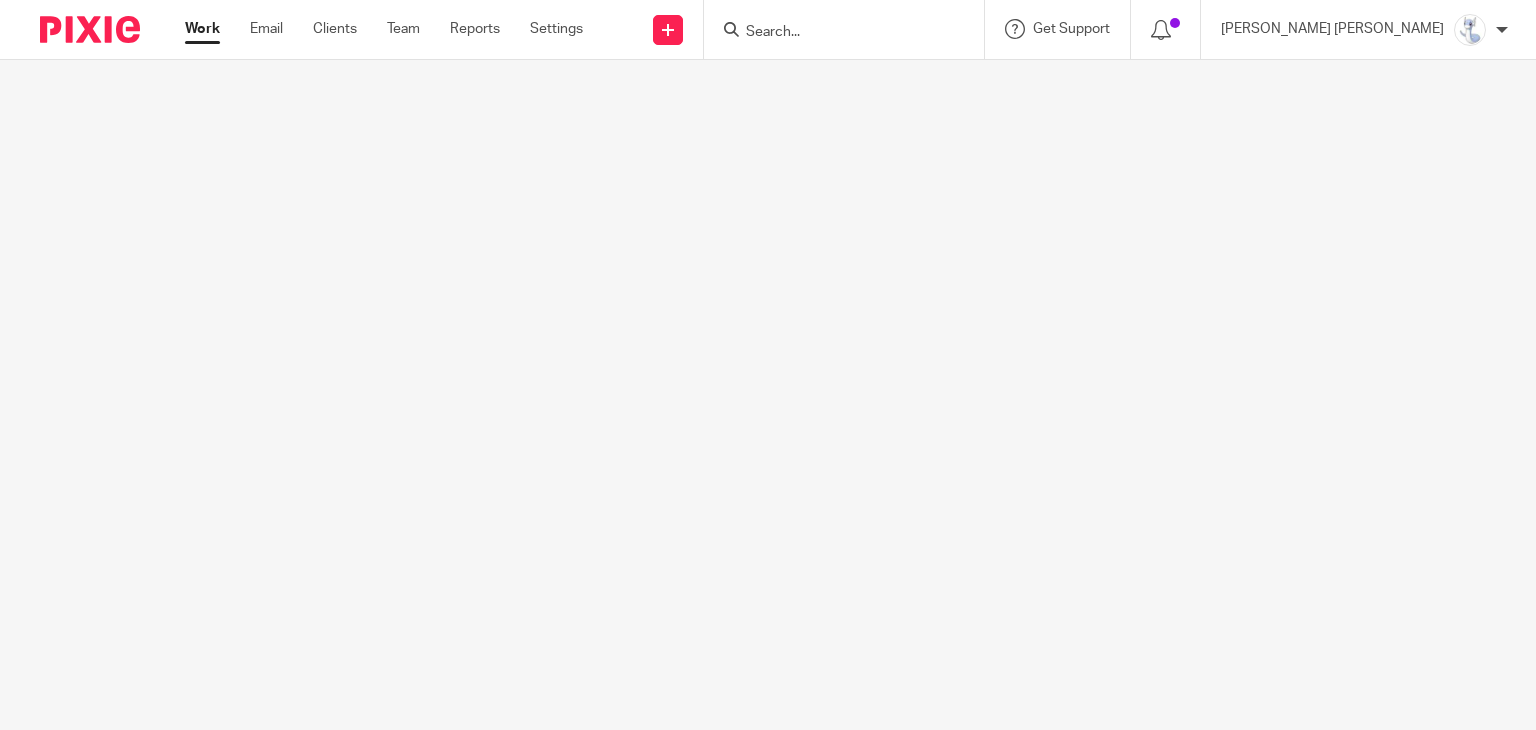 scroll, scrollTop: 0, scrollLeft: 0, axis: both 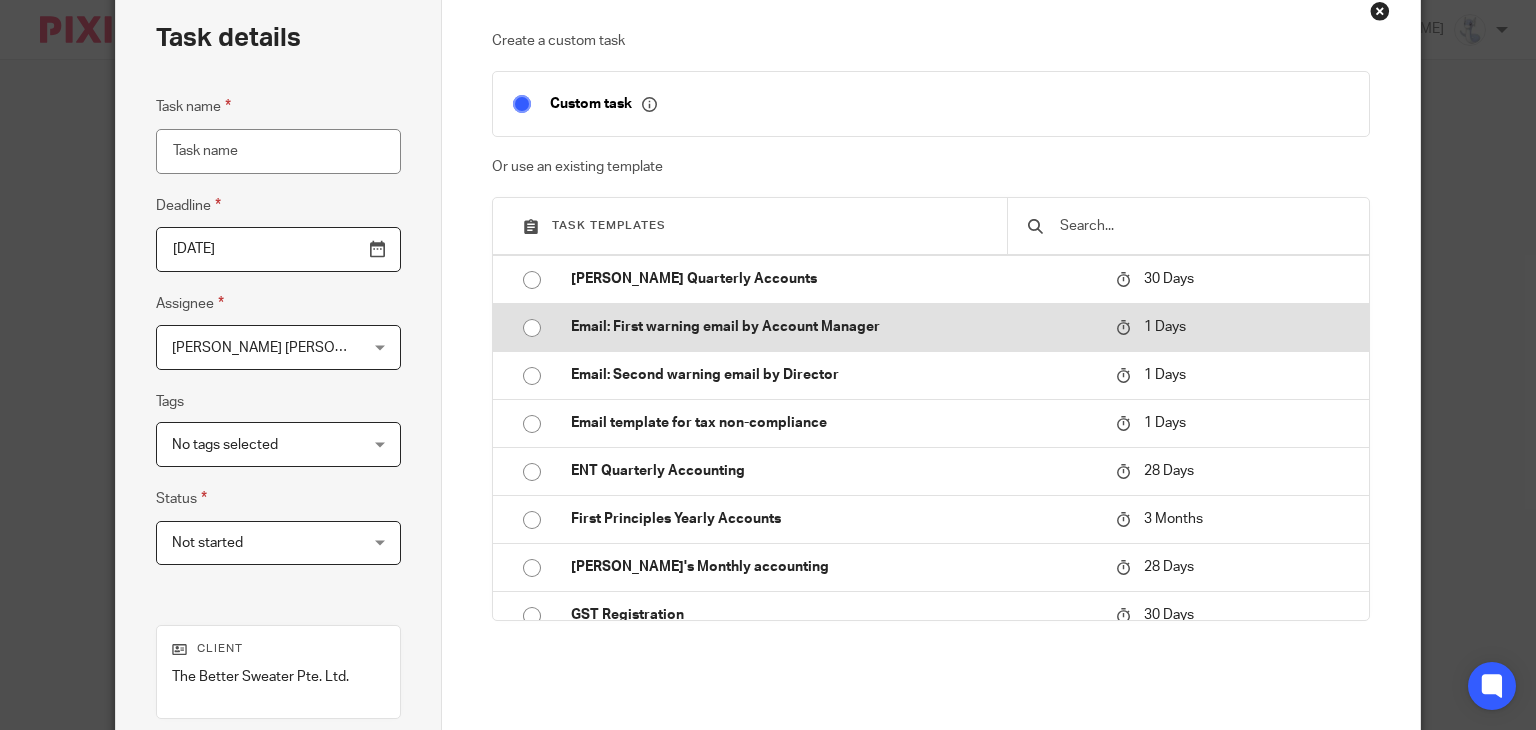 click on "Email: First warning email by Account Manager" at bounding box center [833, 327] 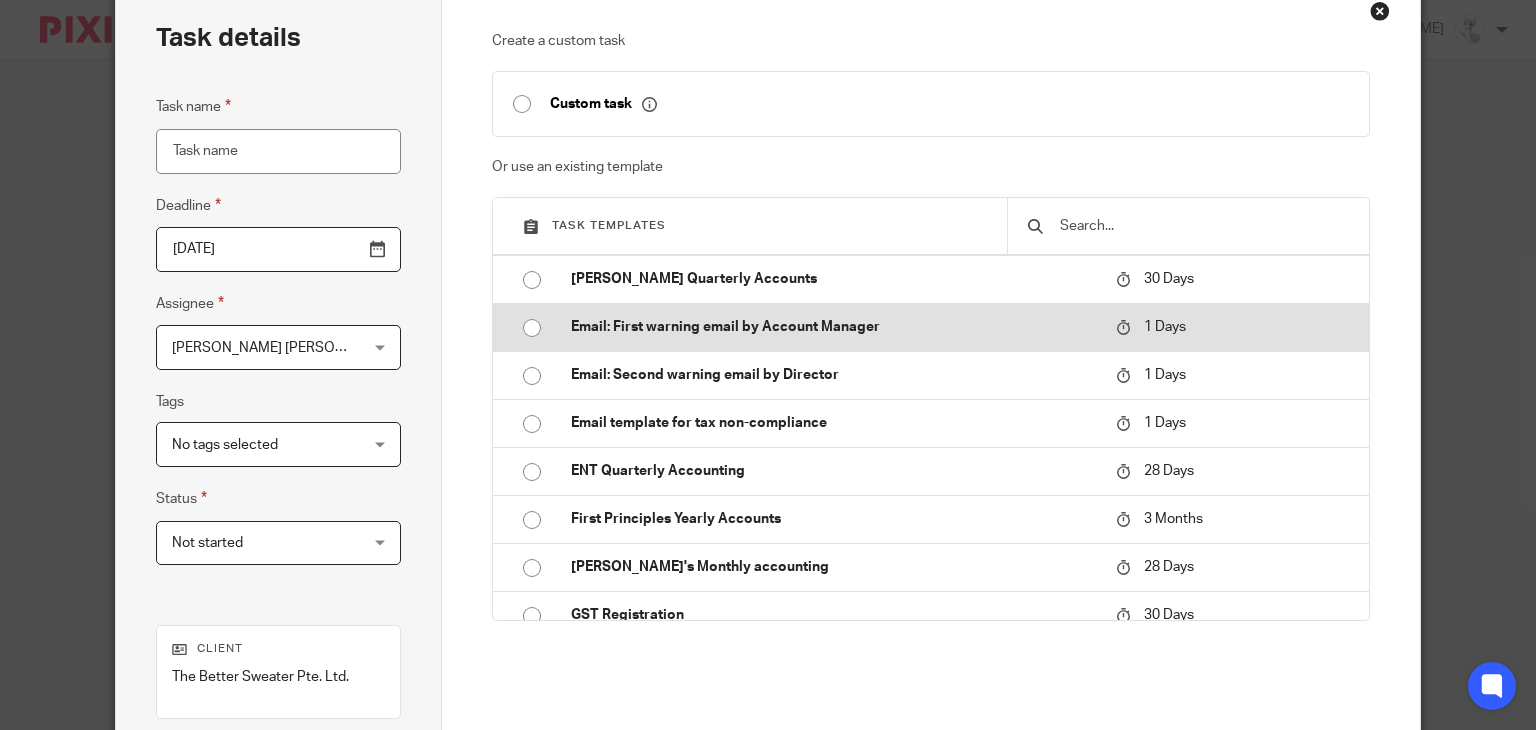 type on "2025-07-17" 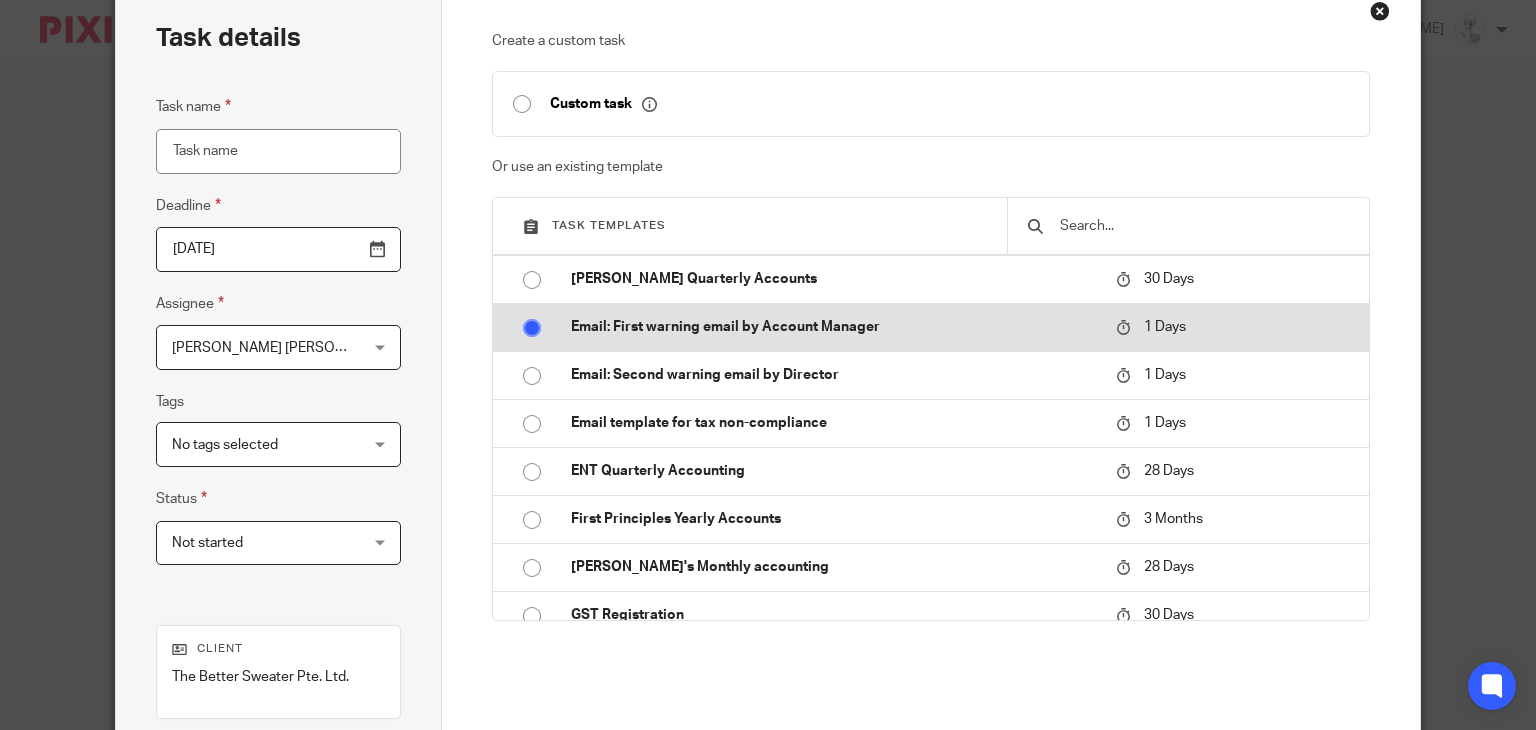 type on "Email: First warning email by Account Manager" 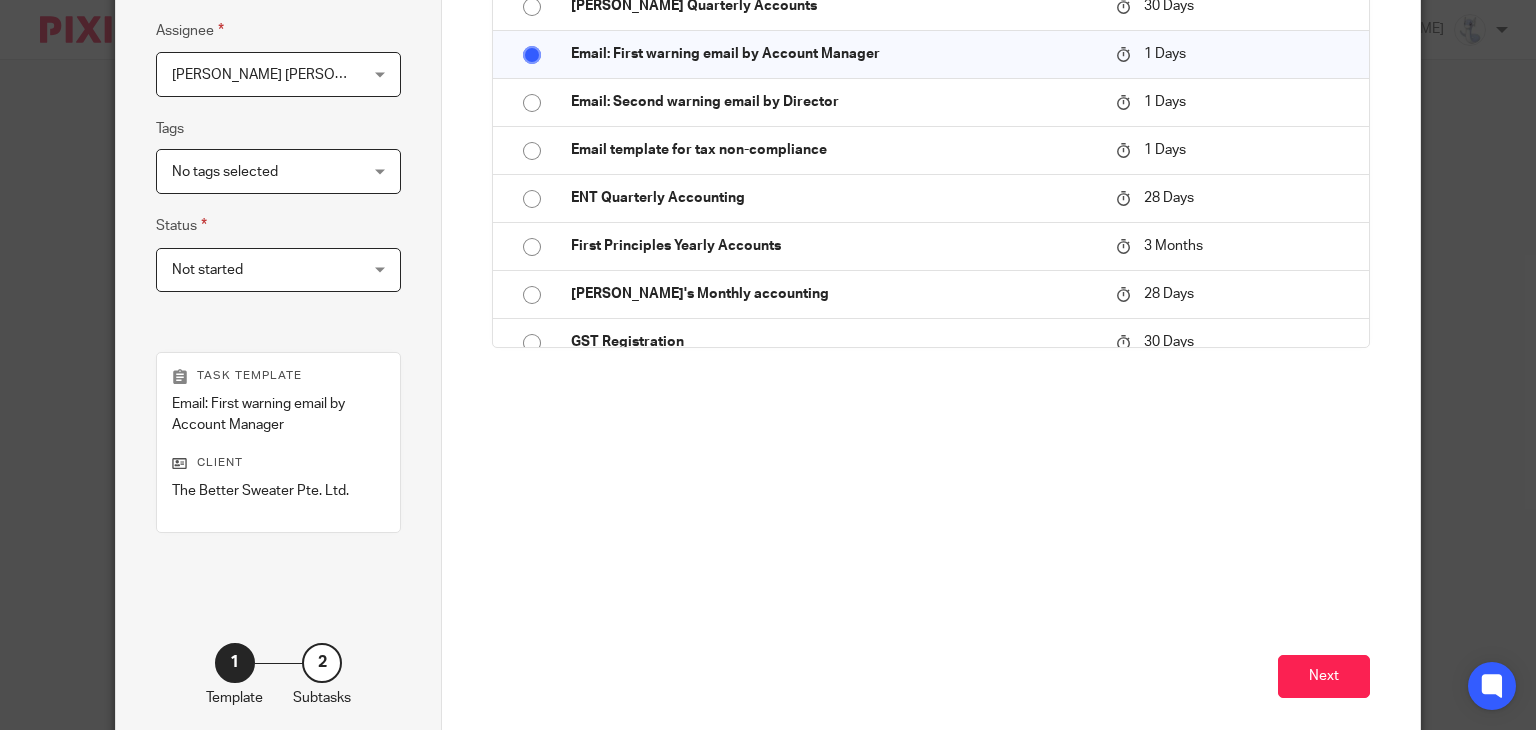 scroll, scrollTop: 471, scrollLeft: 0, axis: vertical 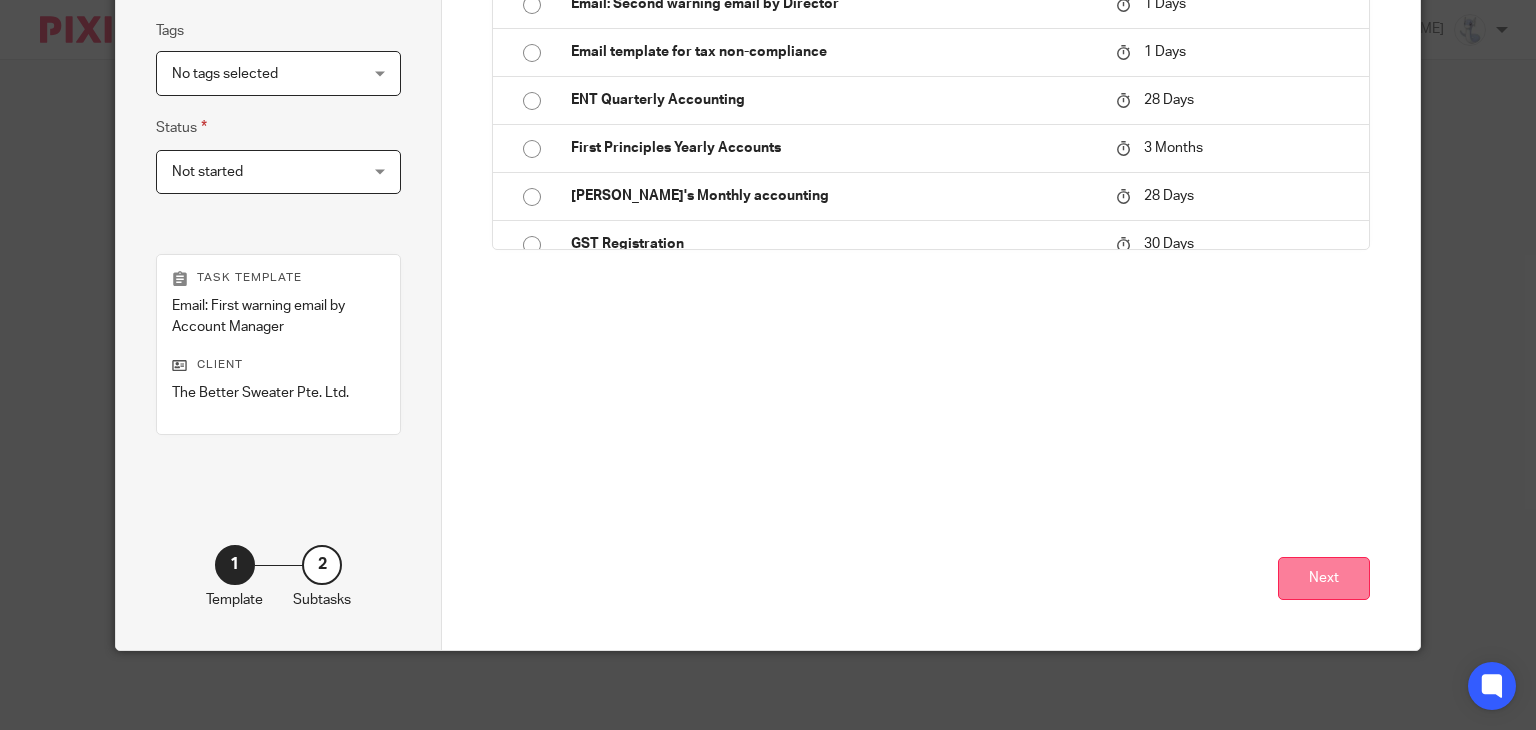 click on "Next" at bounding box center (1324, 578) 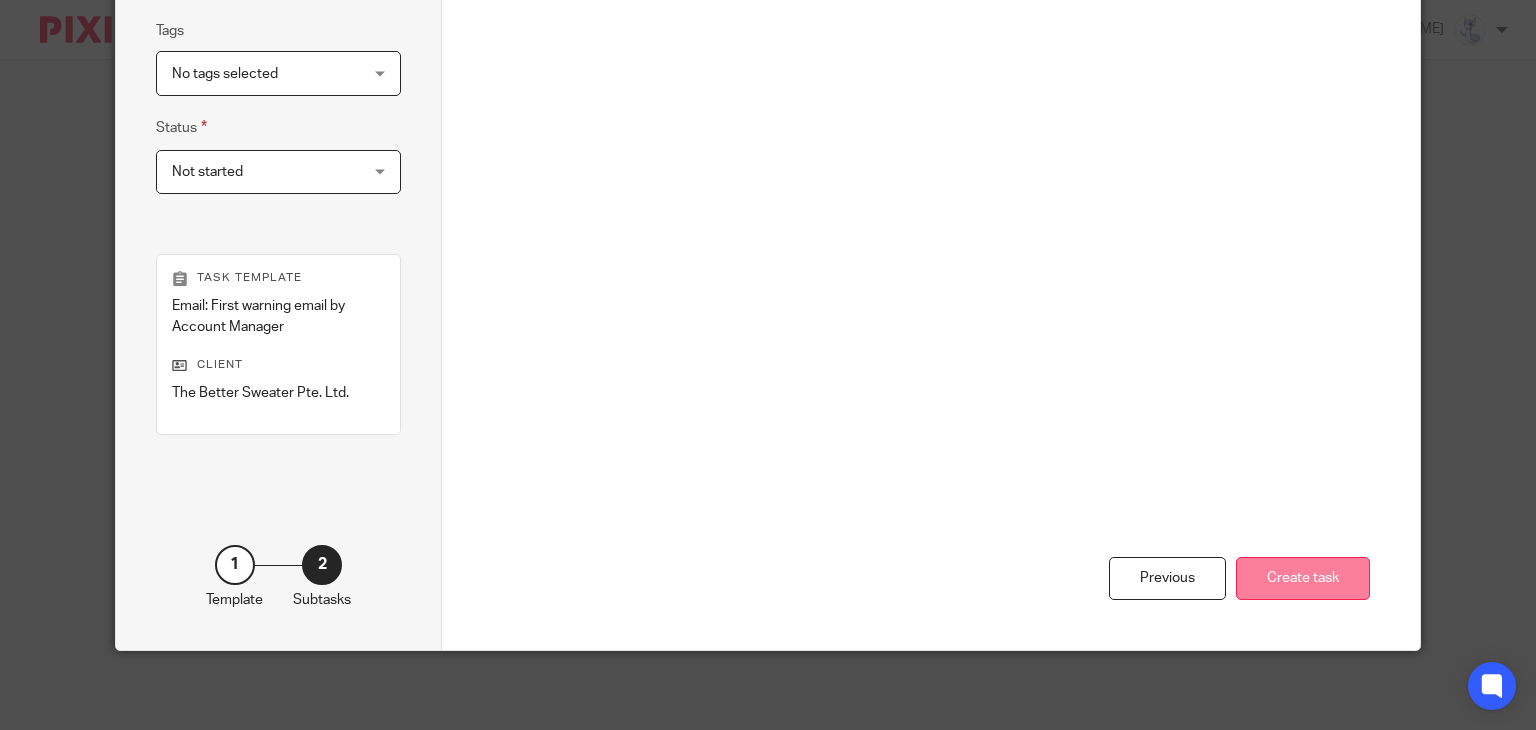 click on "Create task" at bounding box center (1303, 578) 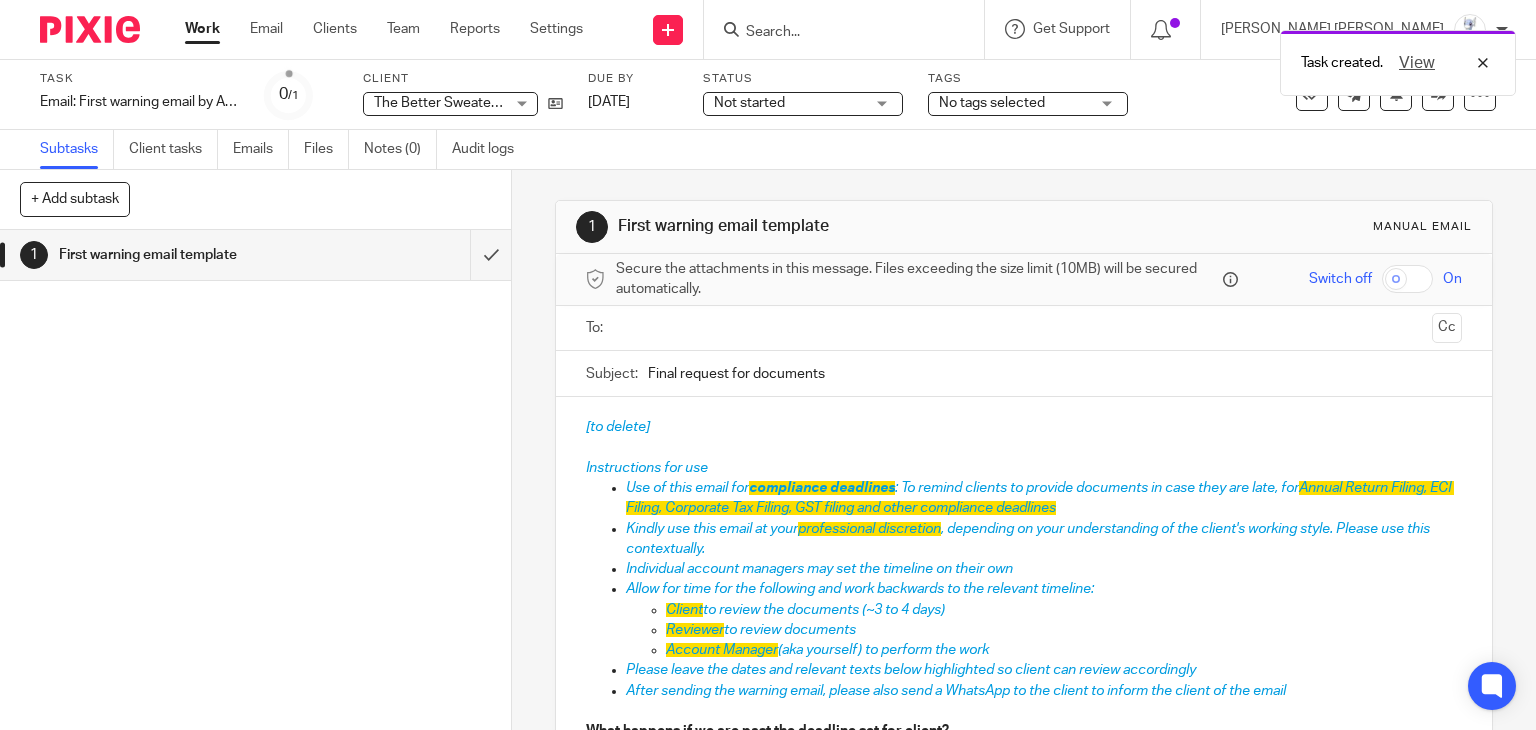 scroll, scrollTop: 0, scrollLeft: 0, axis: both 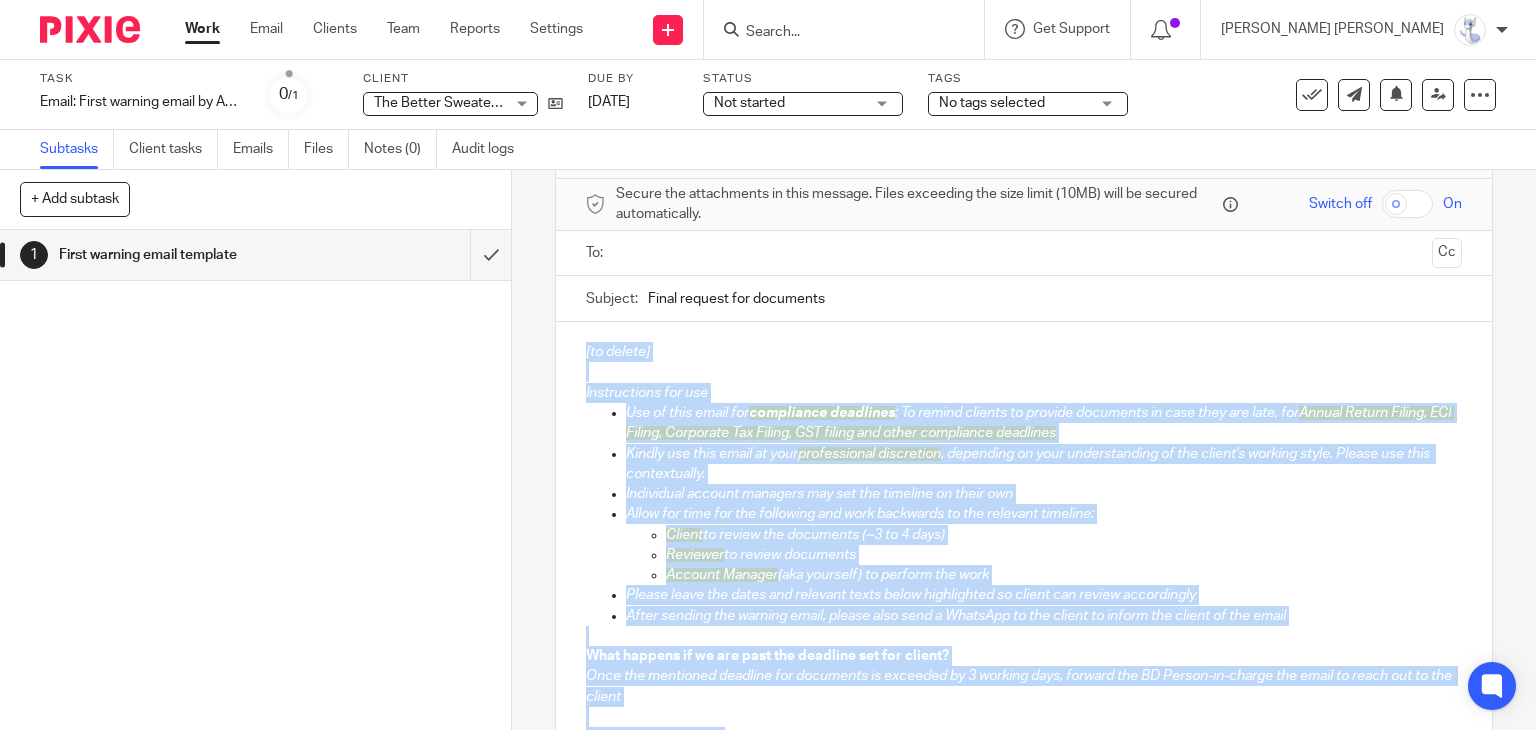 drag, startPoint x: 579, startPoint y: 596, endPoint x: 570, endPoint y: 344, distance: 252.16066 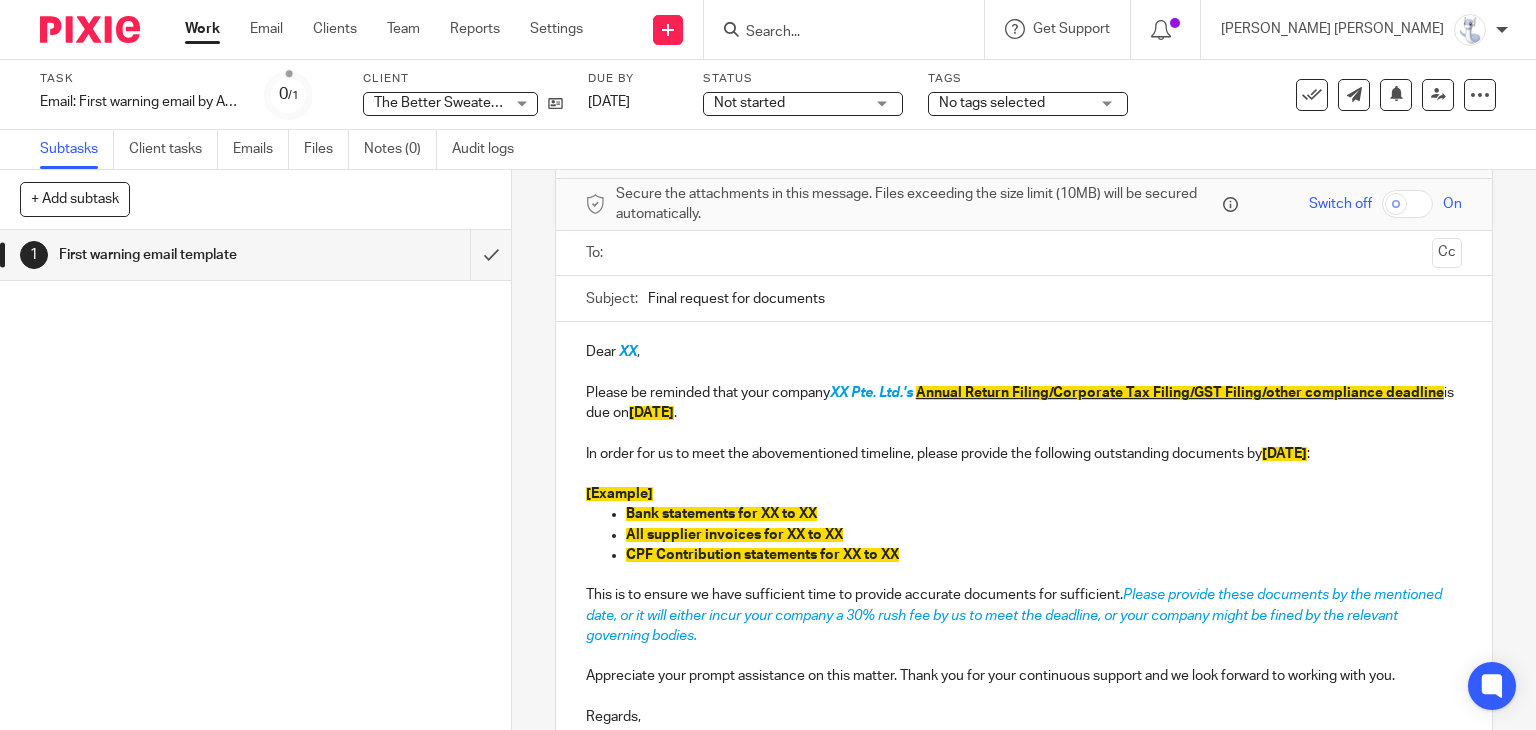click on "XX" at bounding box center [628, 352] 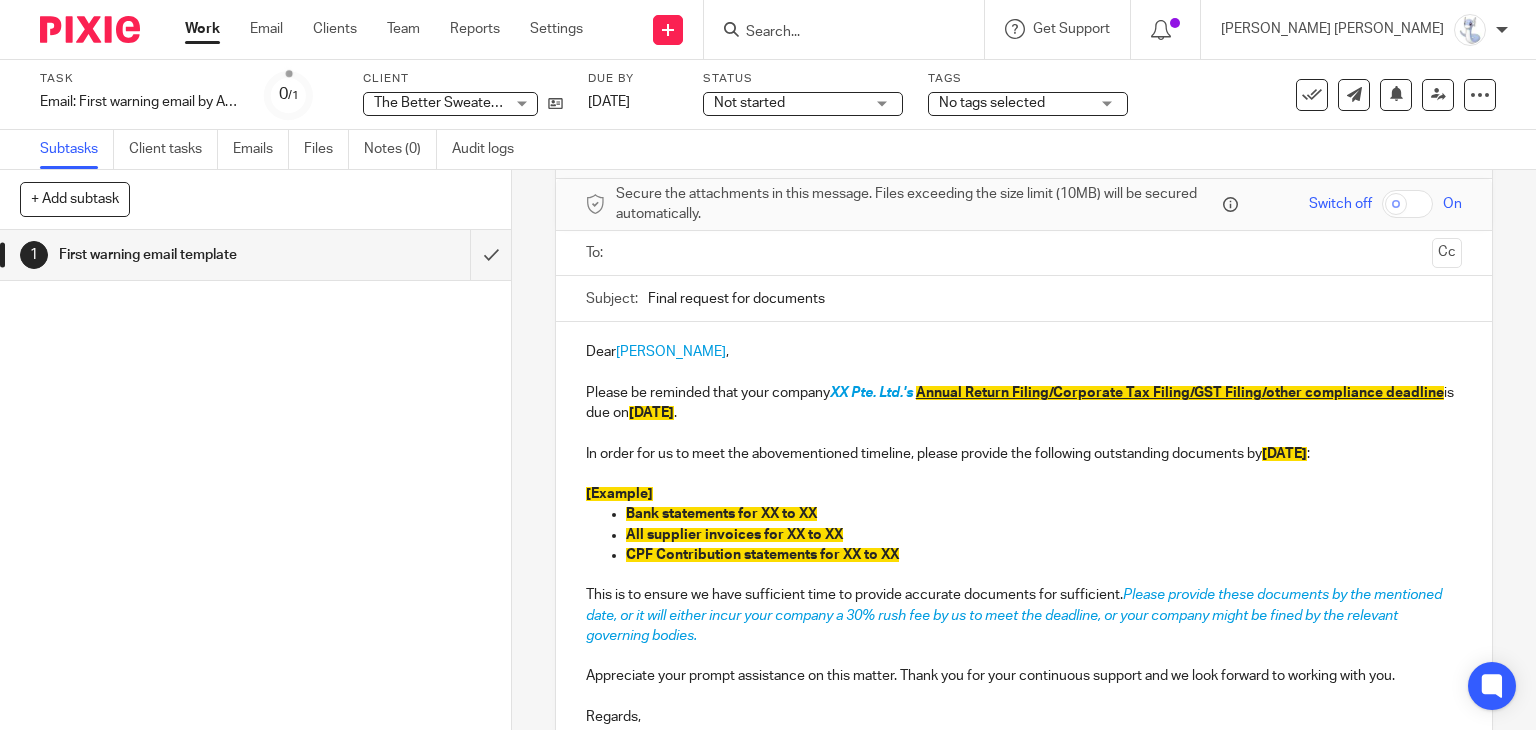click on "XX Pte. Ltd.'s" at bounding box center [871, 393] 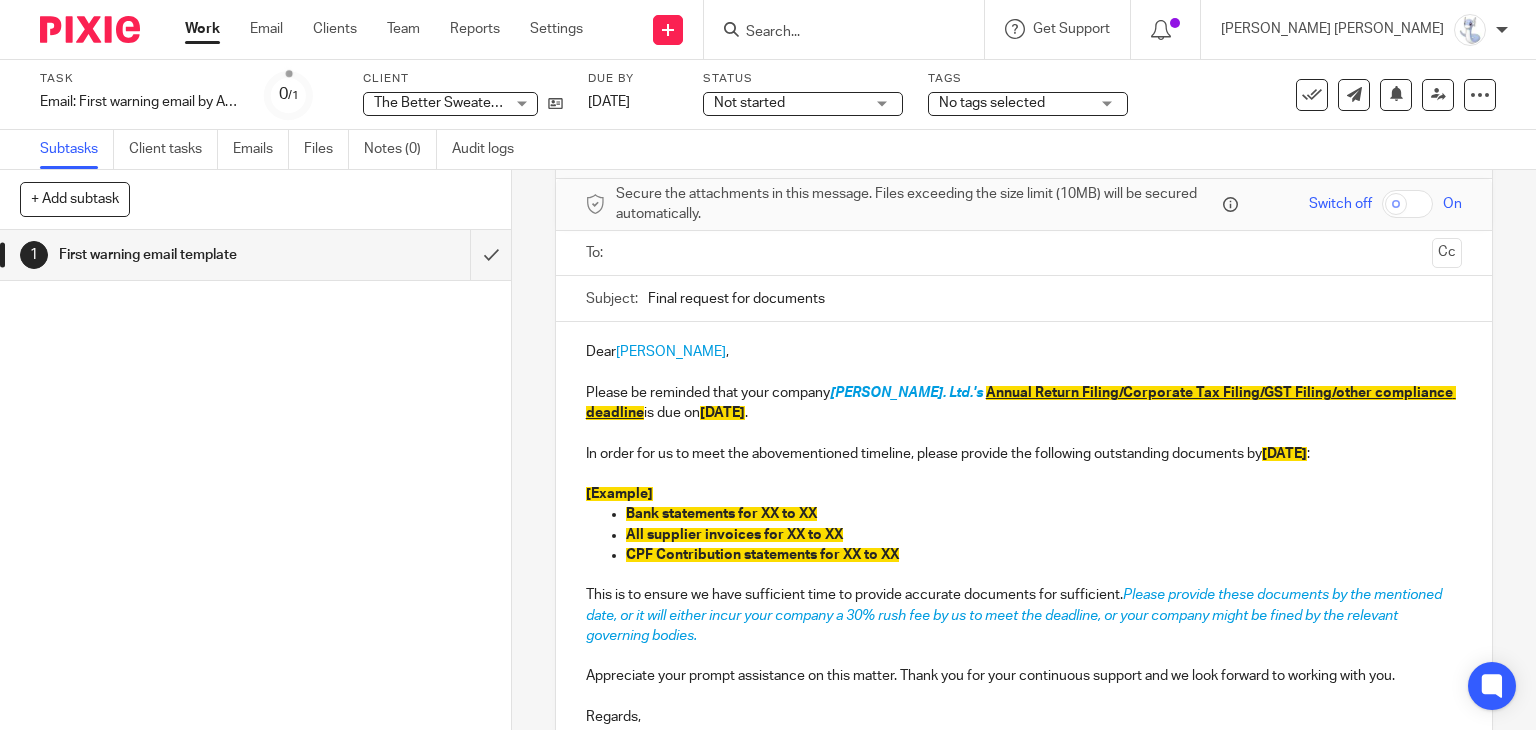 click on "[PERSON_NAME]. Ltd.'s" at bounding box center (906, 393) 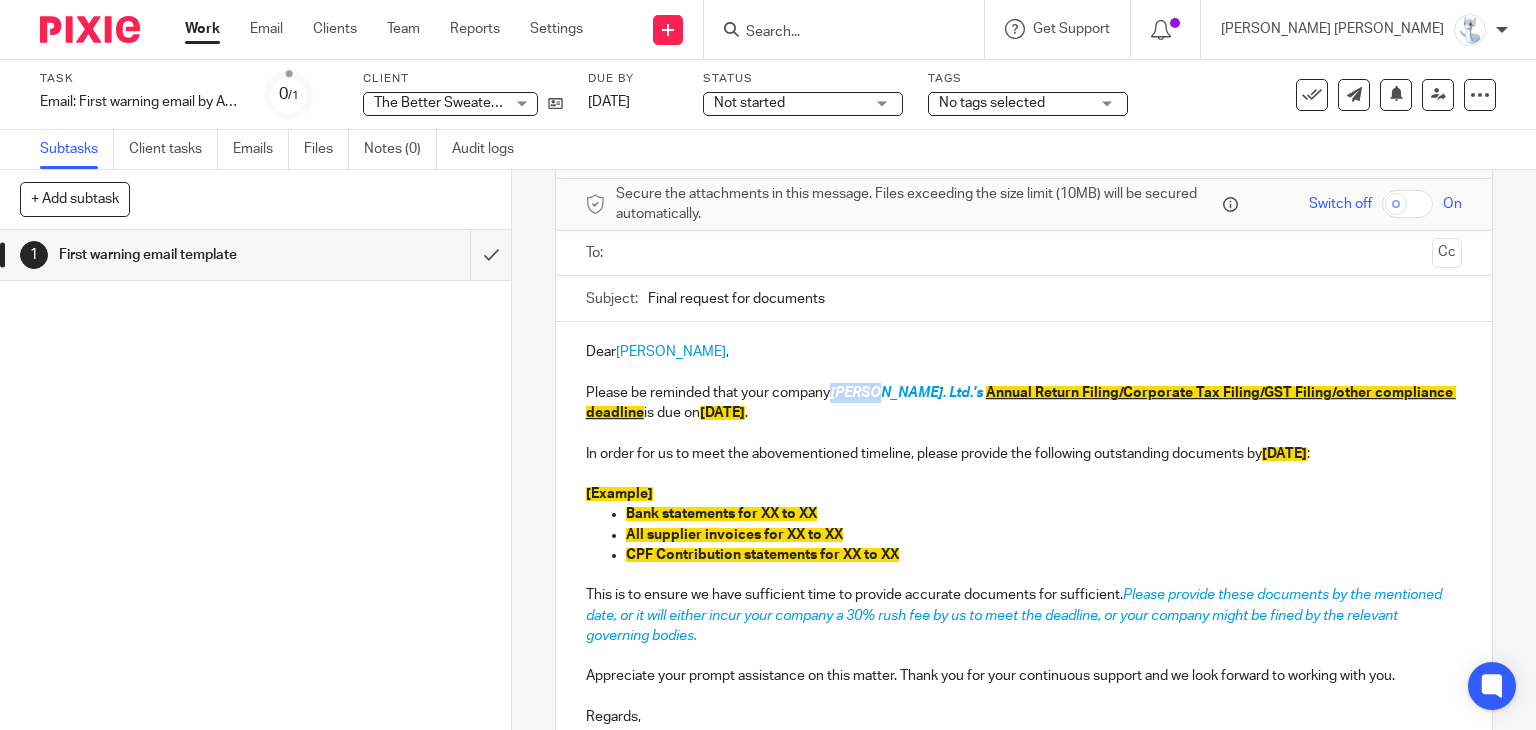 click on "[PERSON_NAME]. Ltd.'s" at bounding box center [906, 393] 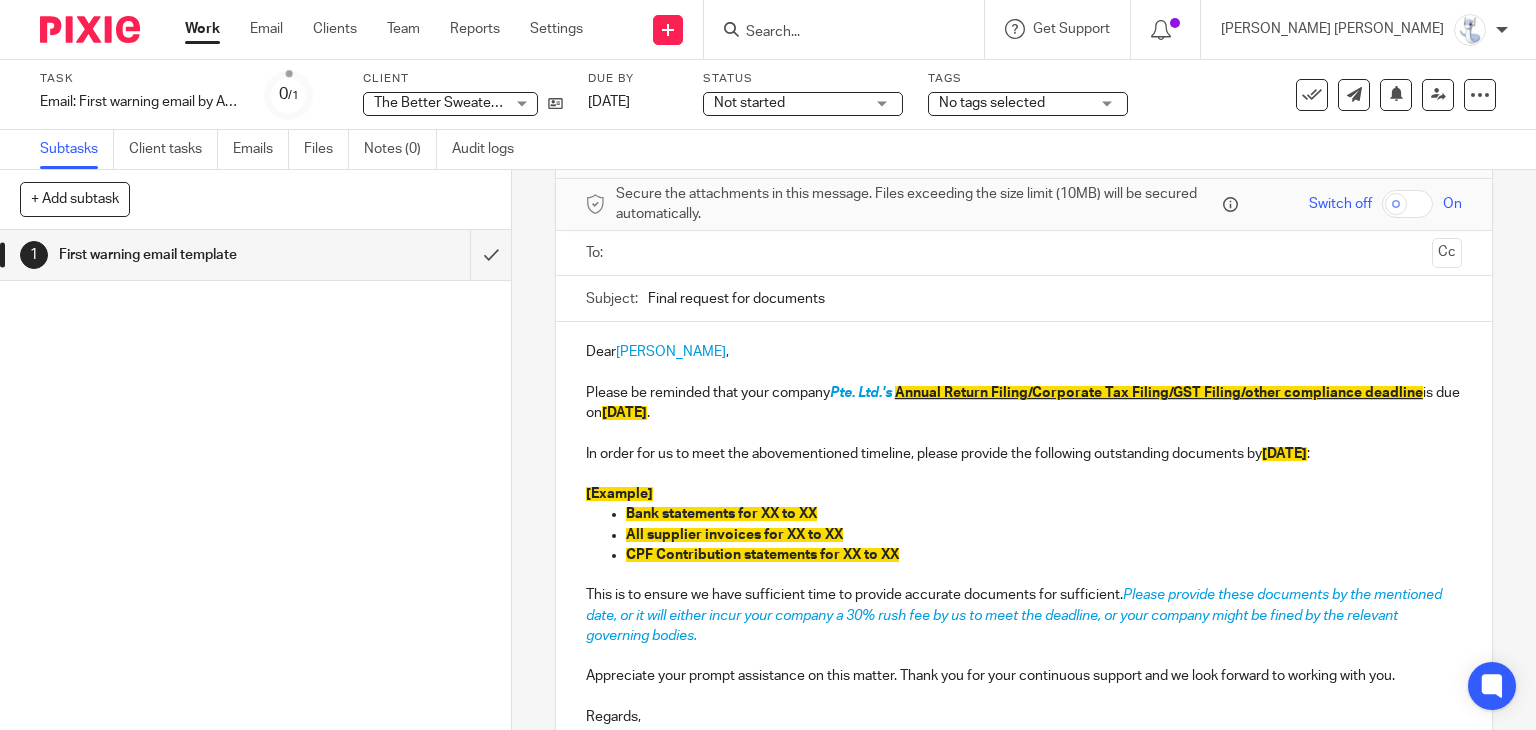 click at bounding box center (834, 33) 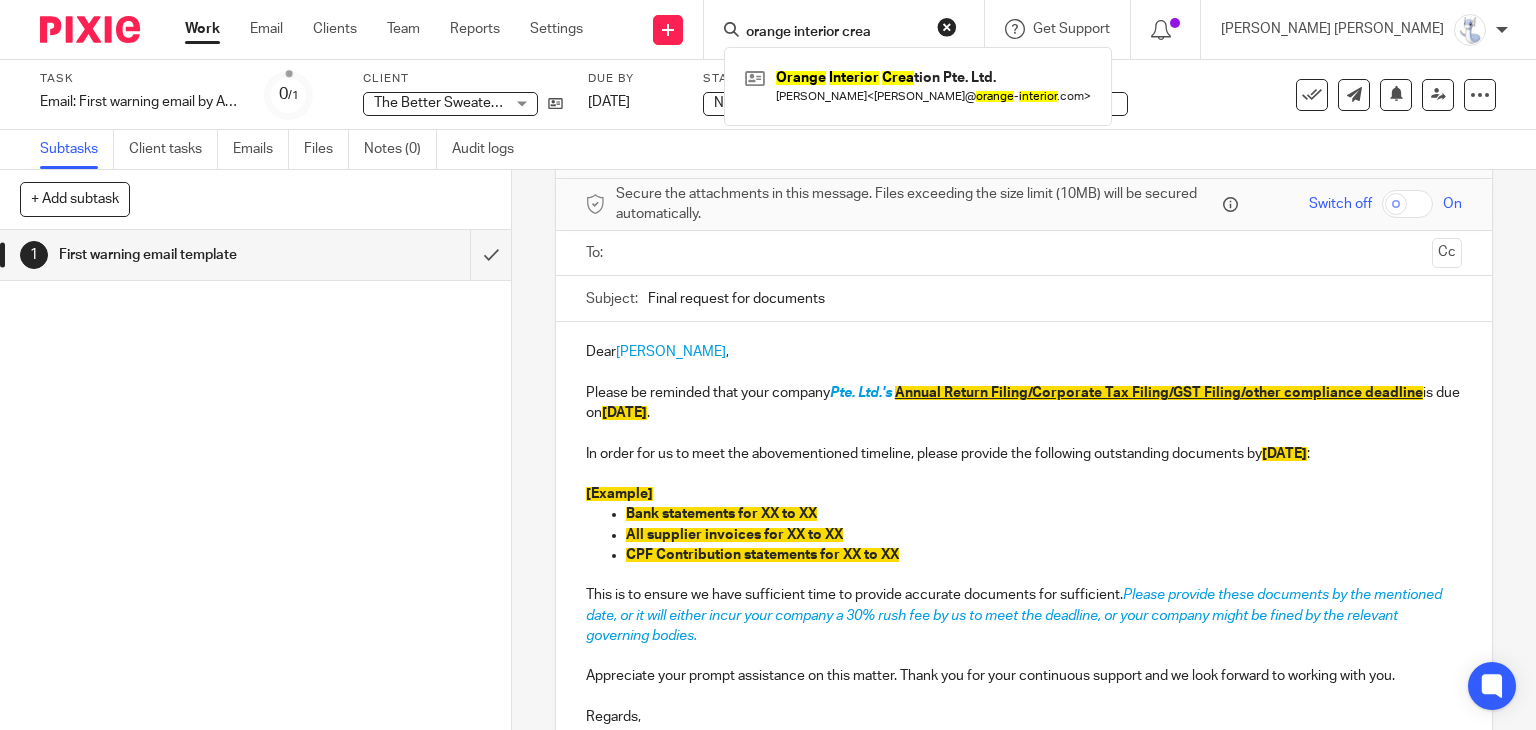 click on "orange interior crea" at bounding box center [834, 33] 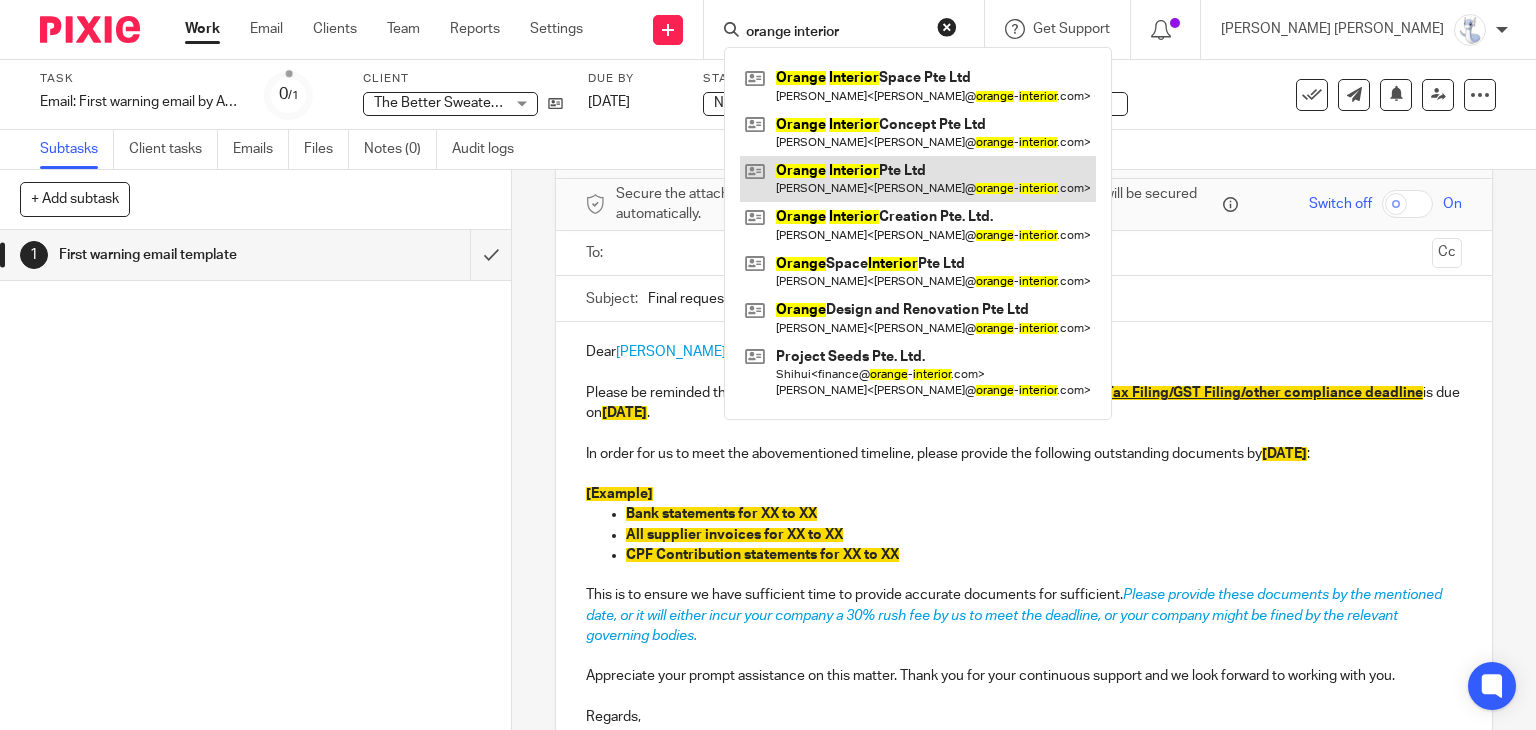 type on "orange interior" 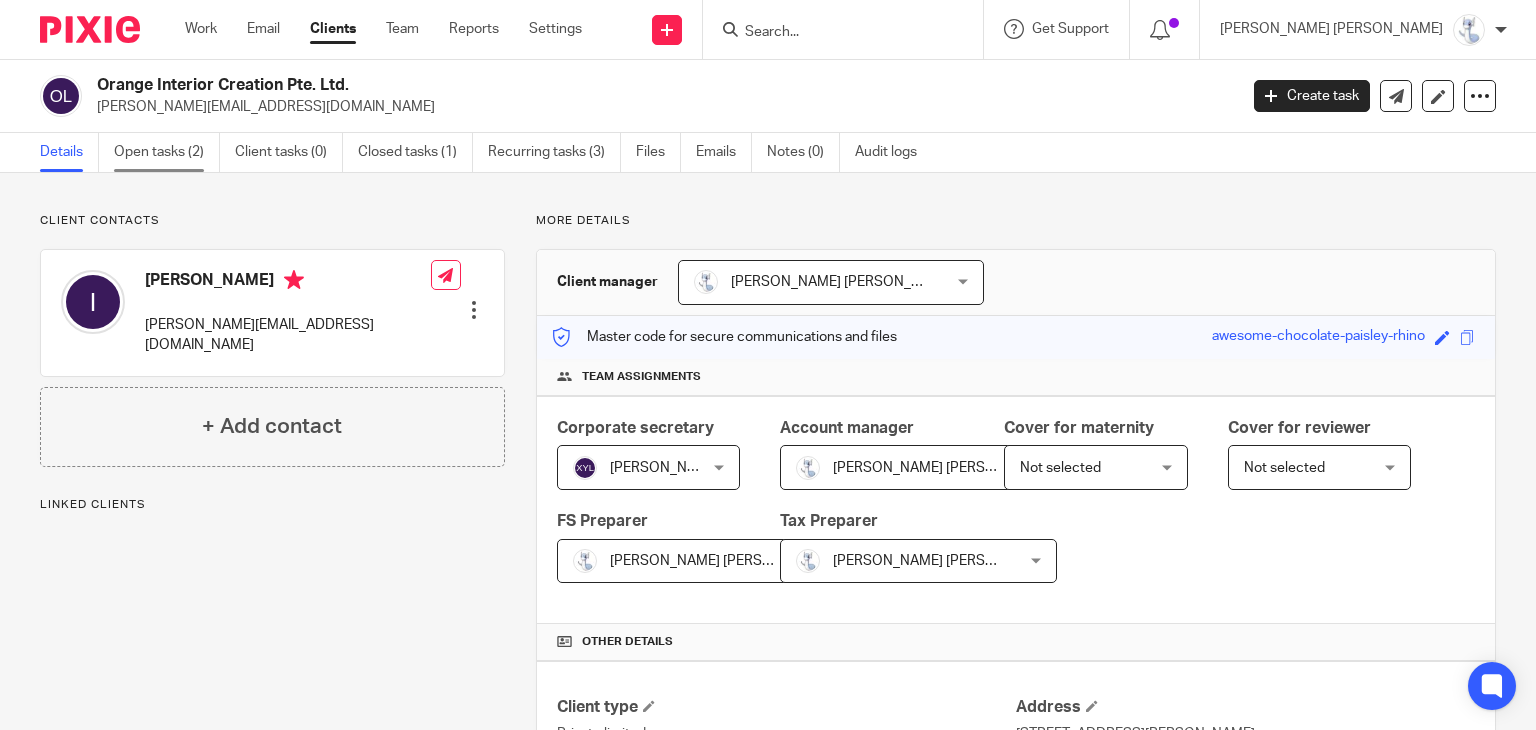 scroll, scrollTop: 0, scrollLeft: 0, axis: both 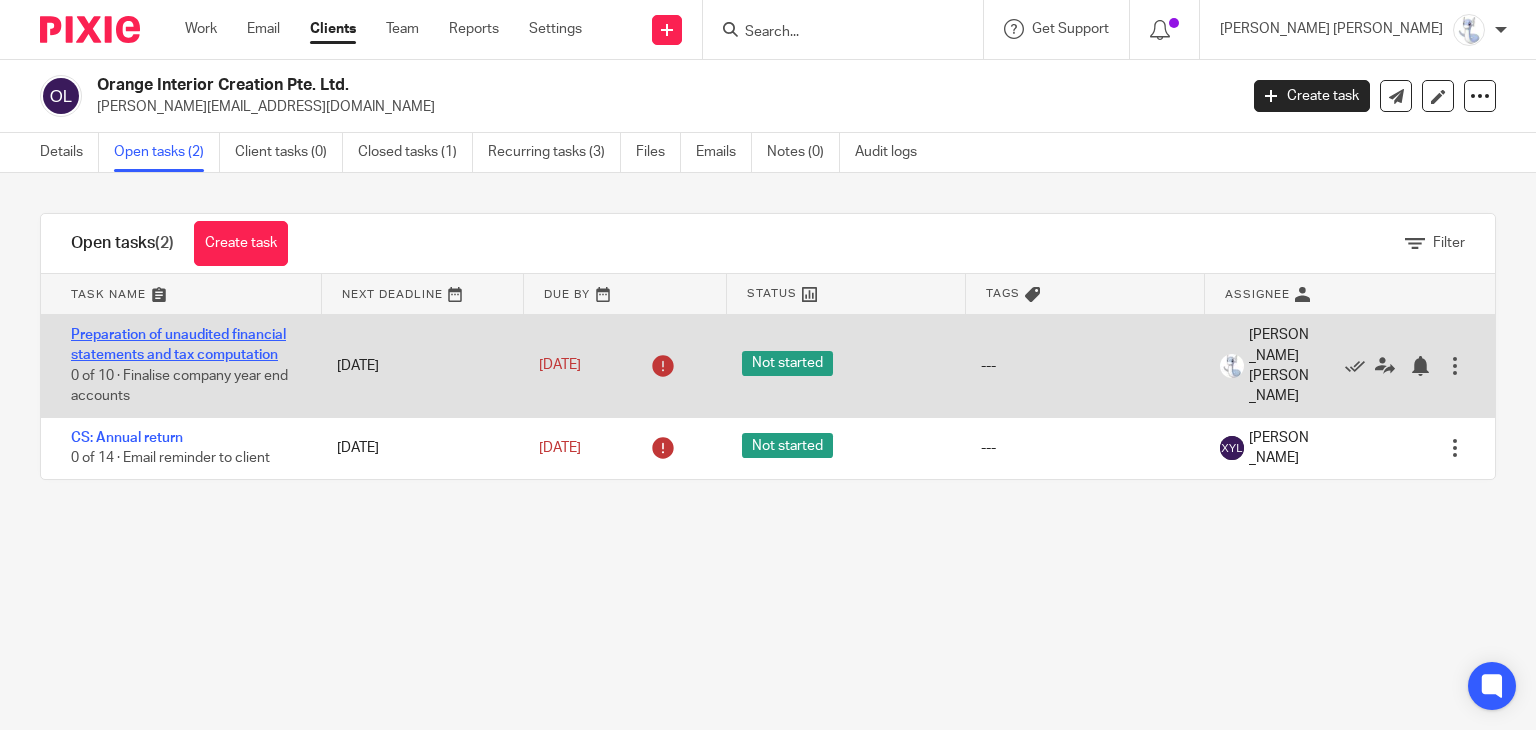 click on "Preparation of unaudited financial statements and tax computation" at bounding box center (178, 345) 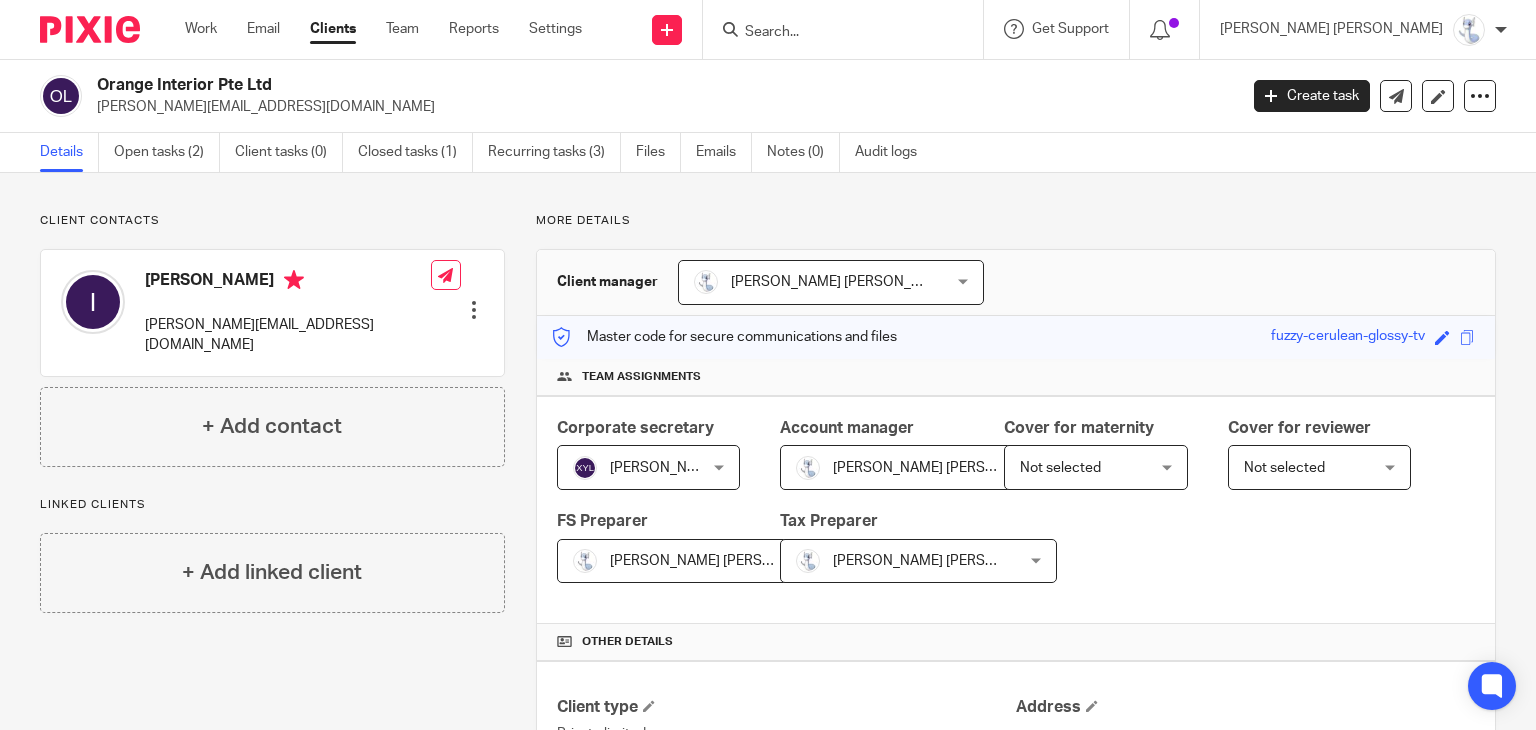 scroll, scrollTop: 0, scrollLeft: 0, axis: both 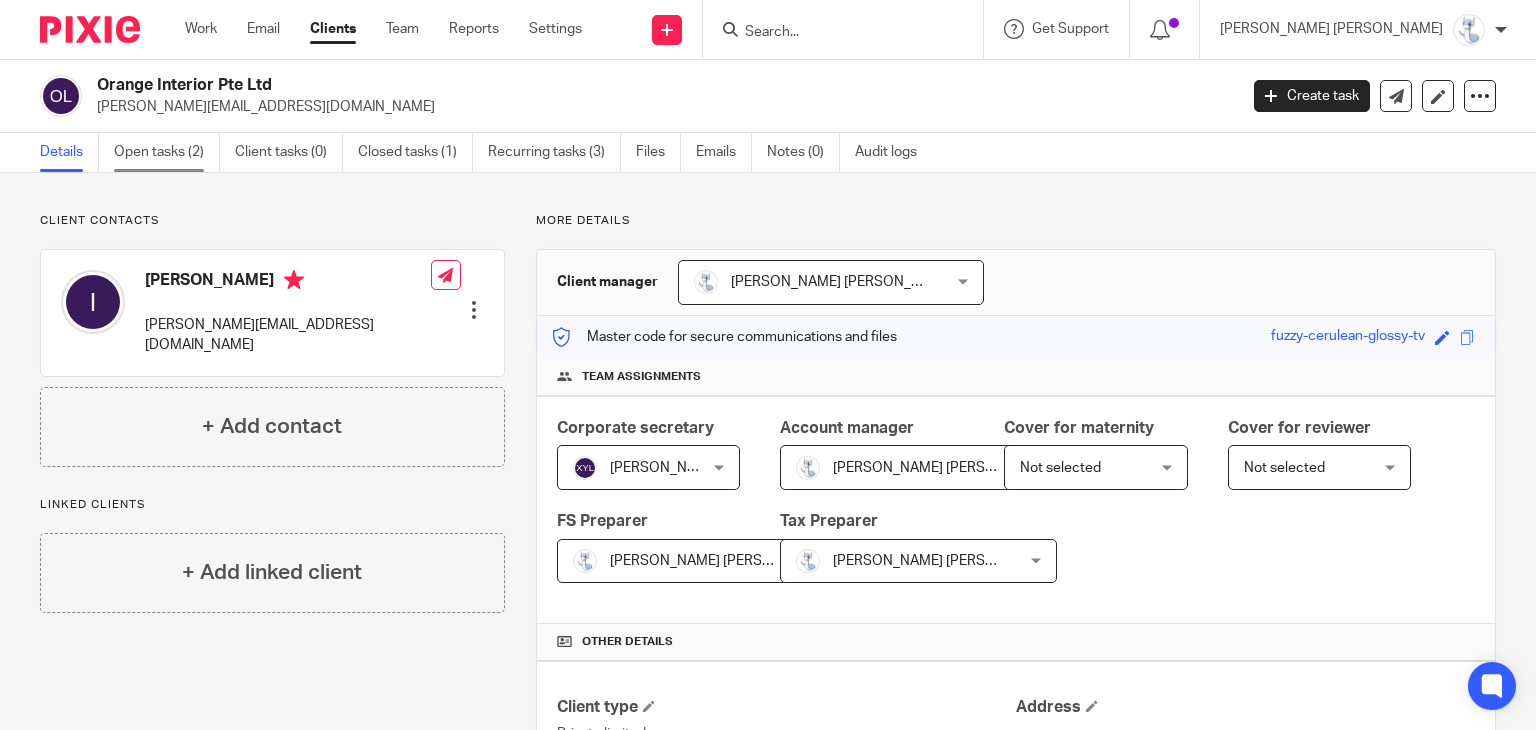 click on "Open tasks (2)" at bounding box center [167, 152] 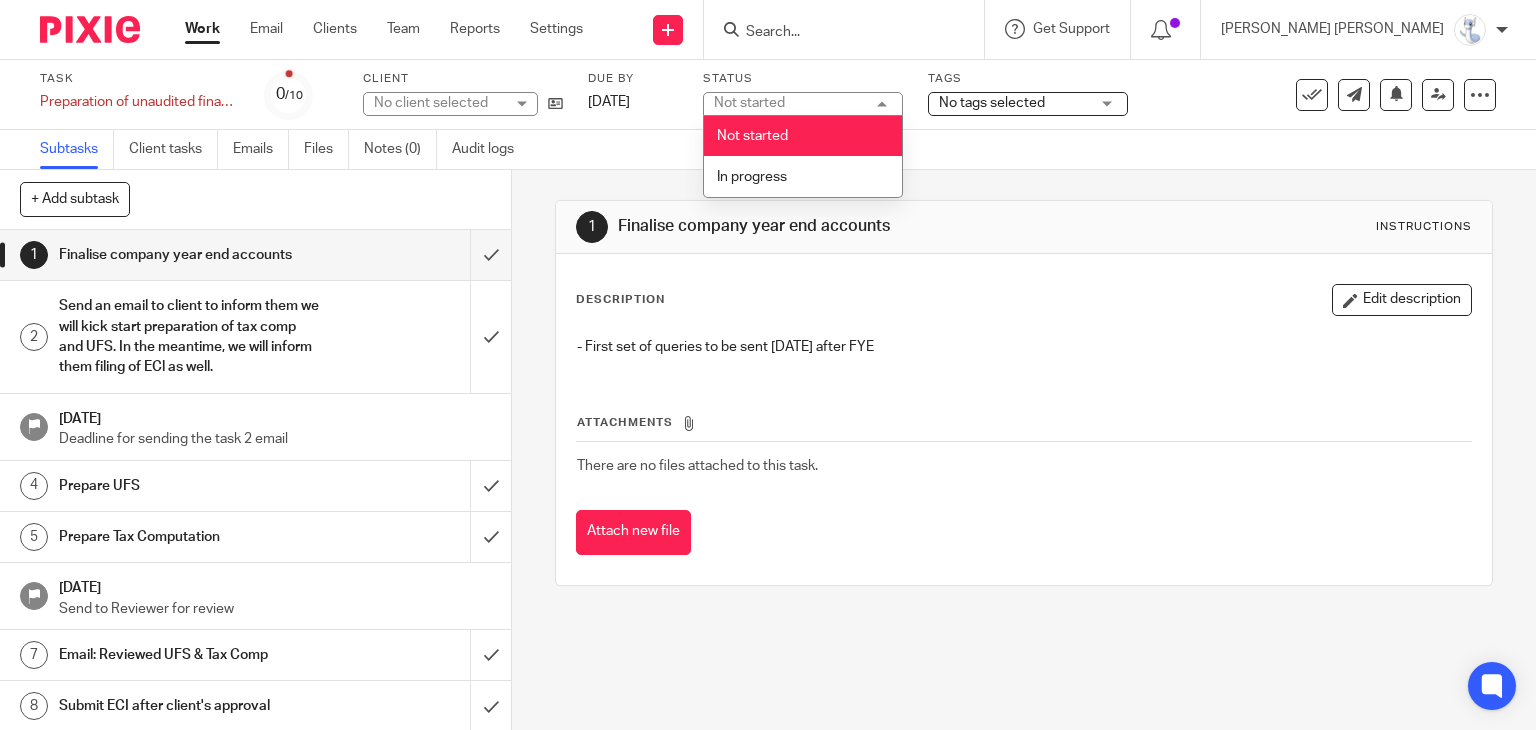scroll, scrollTop: 0, scrollLeft: 0, axis: both 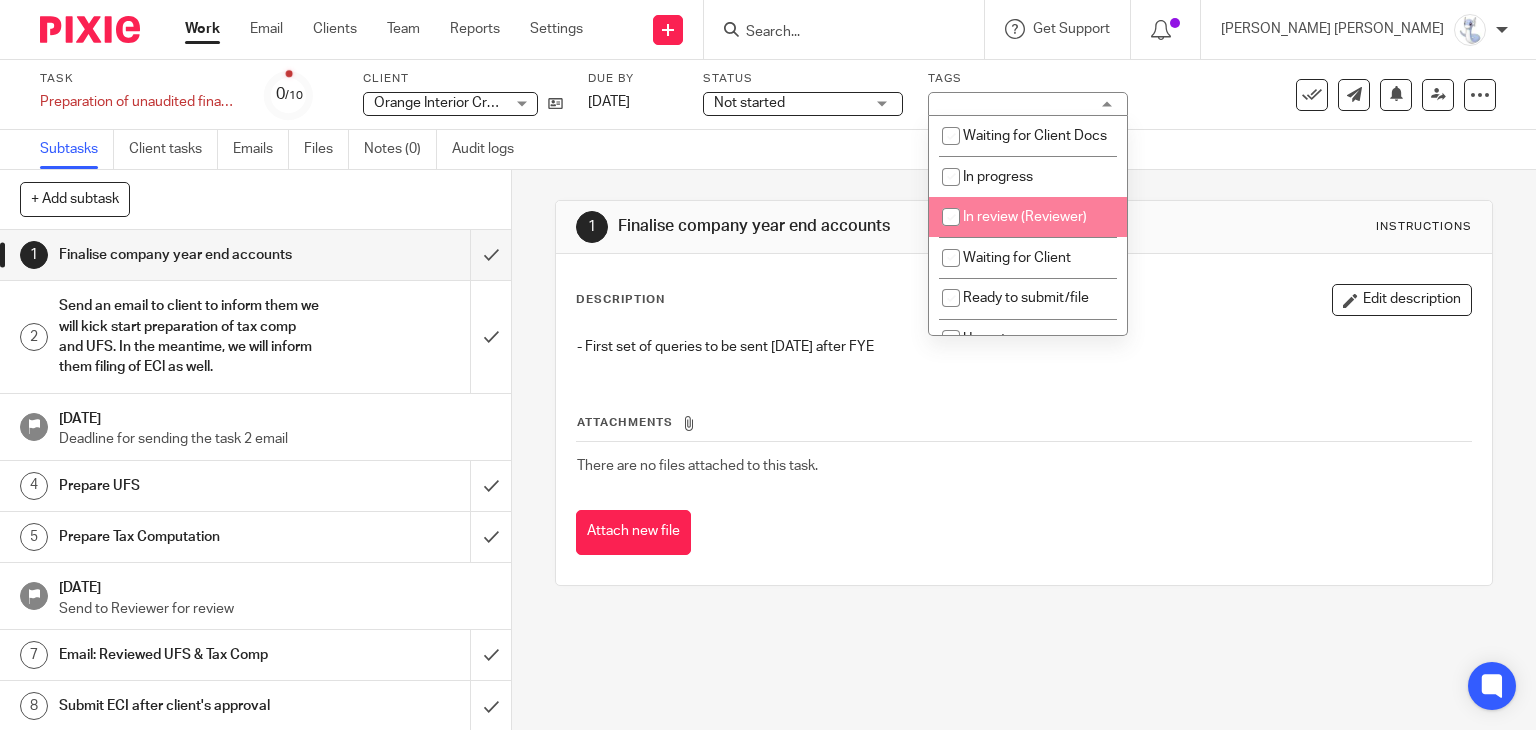 click on "In review (Reviewer)" at bounding box center (1025, 217) 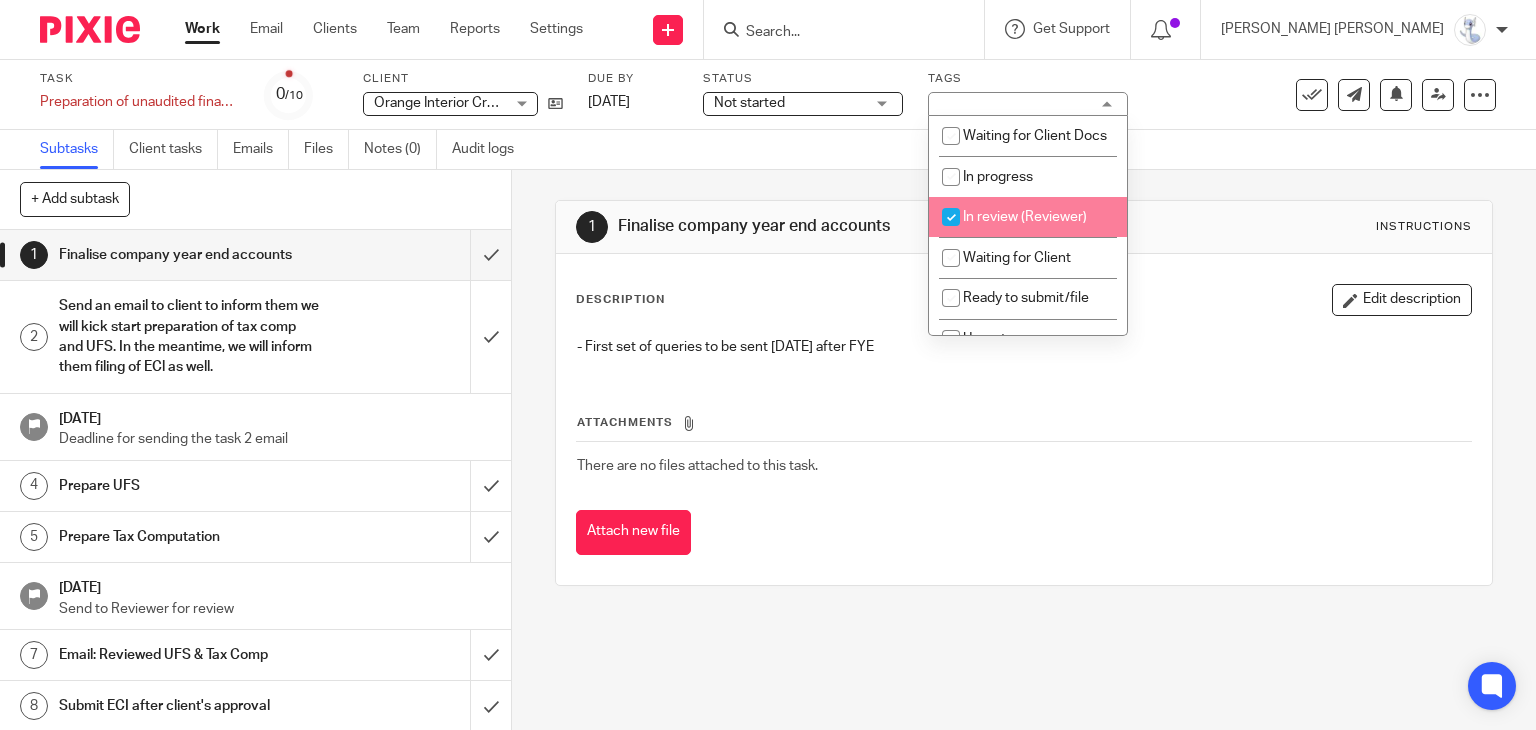 checkbox on "true" 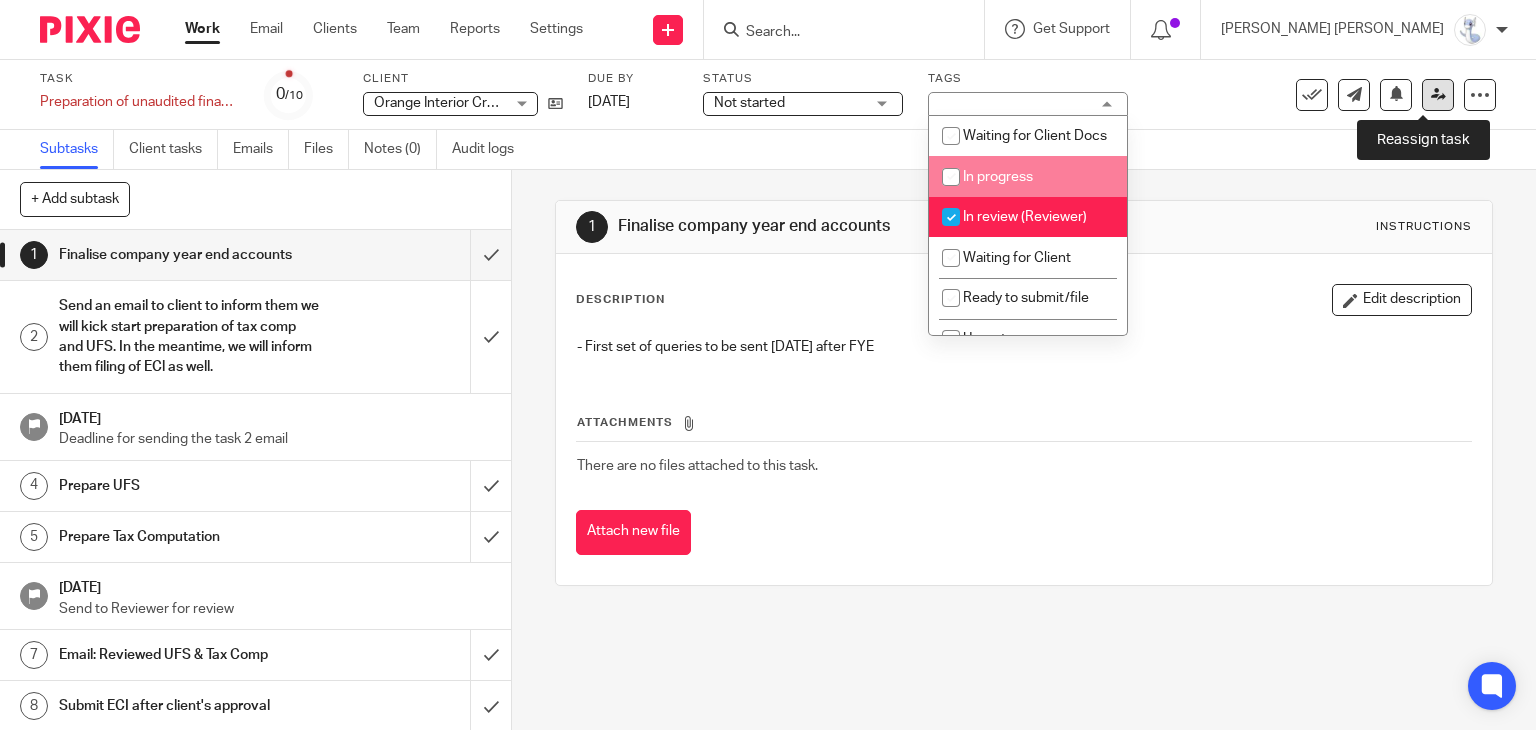 click at bounding box center (1438, 94) 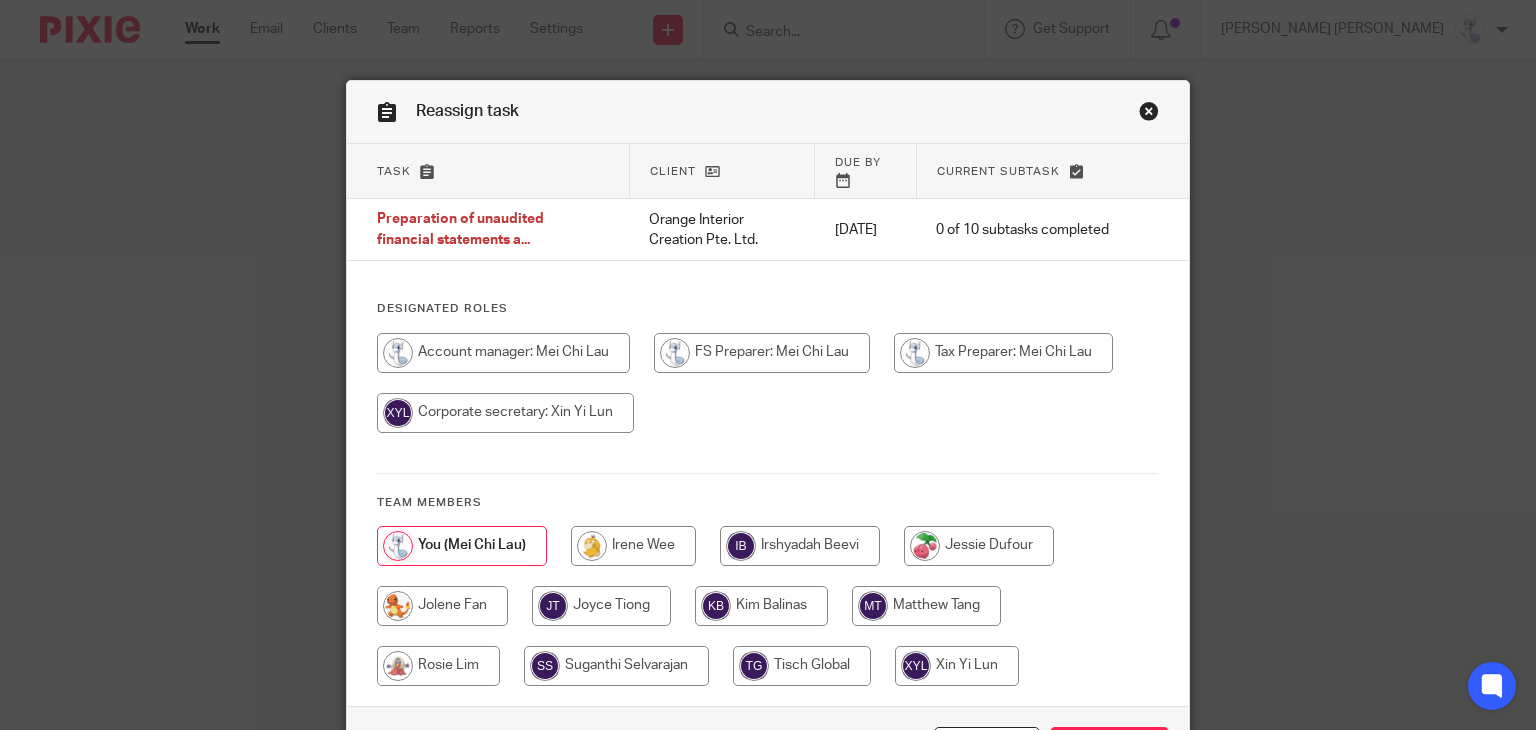 scroll, scrollTop: 0, scrollLeft: 0, axis: both 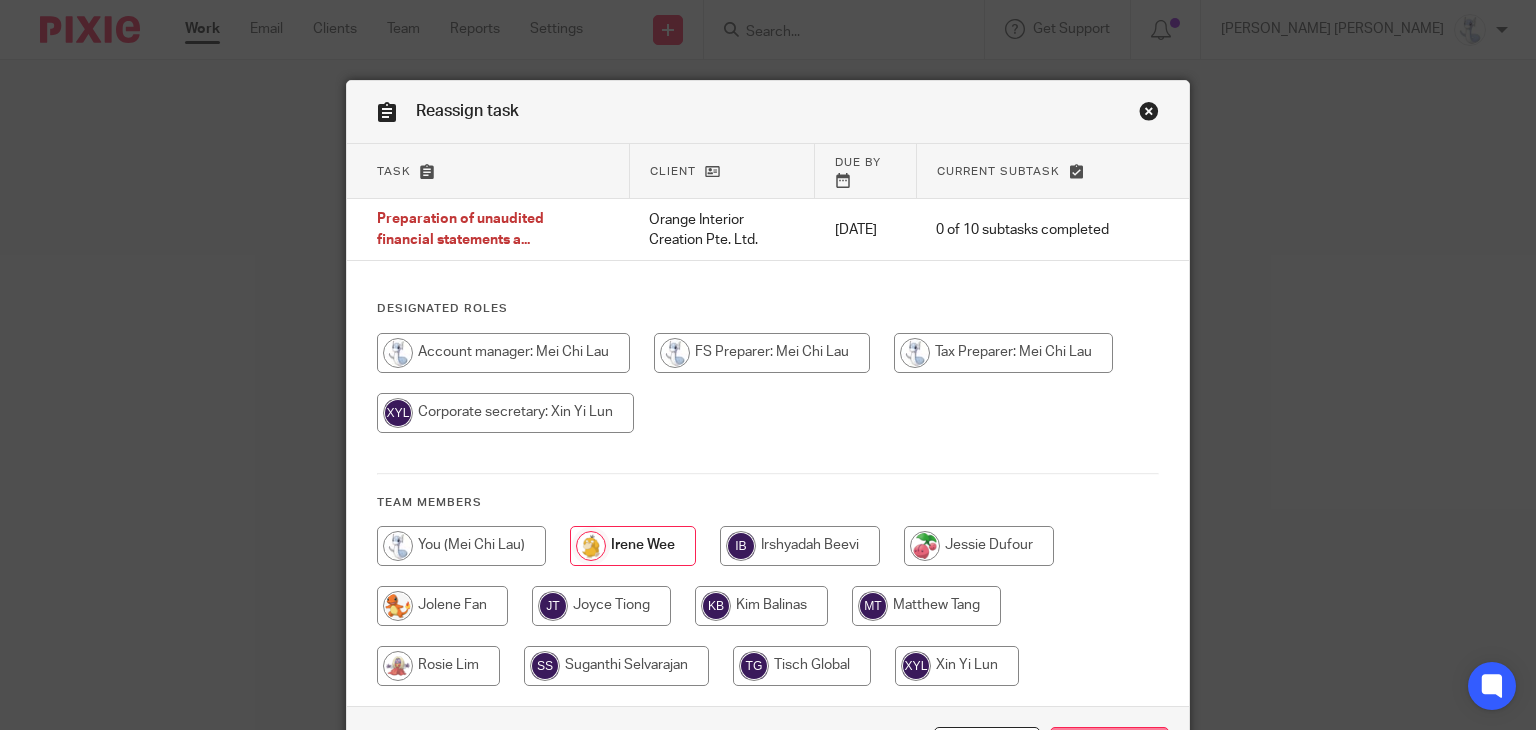 click on "Reassign" at bounding box center (1109, 748) 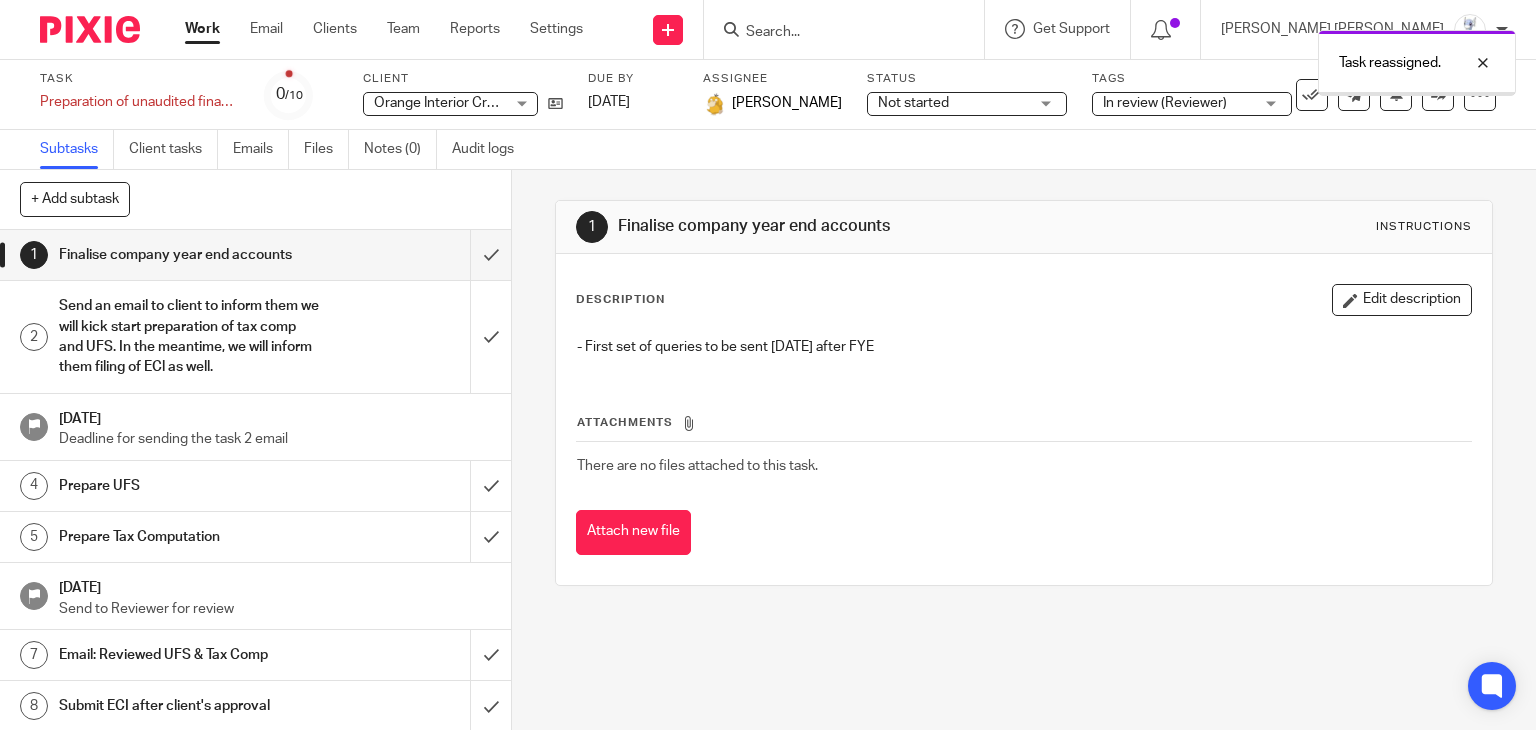 scroll, scrollTop: 0, scrollLeft: 0, axis: both 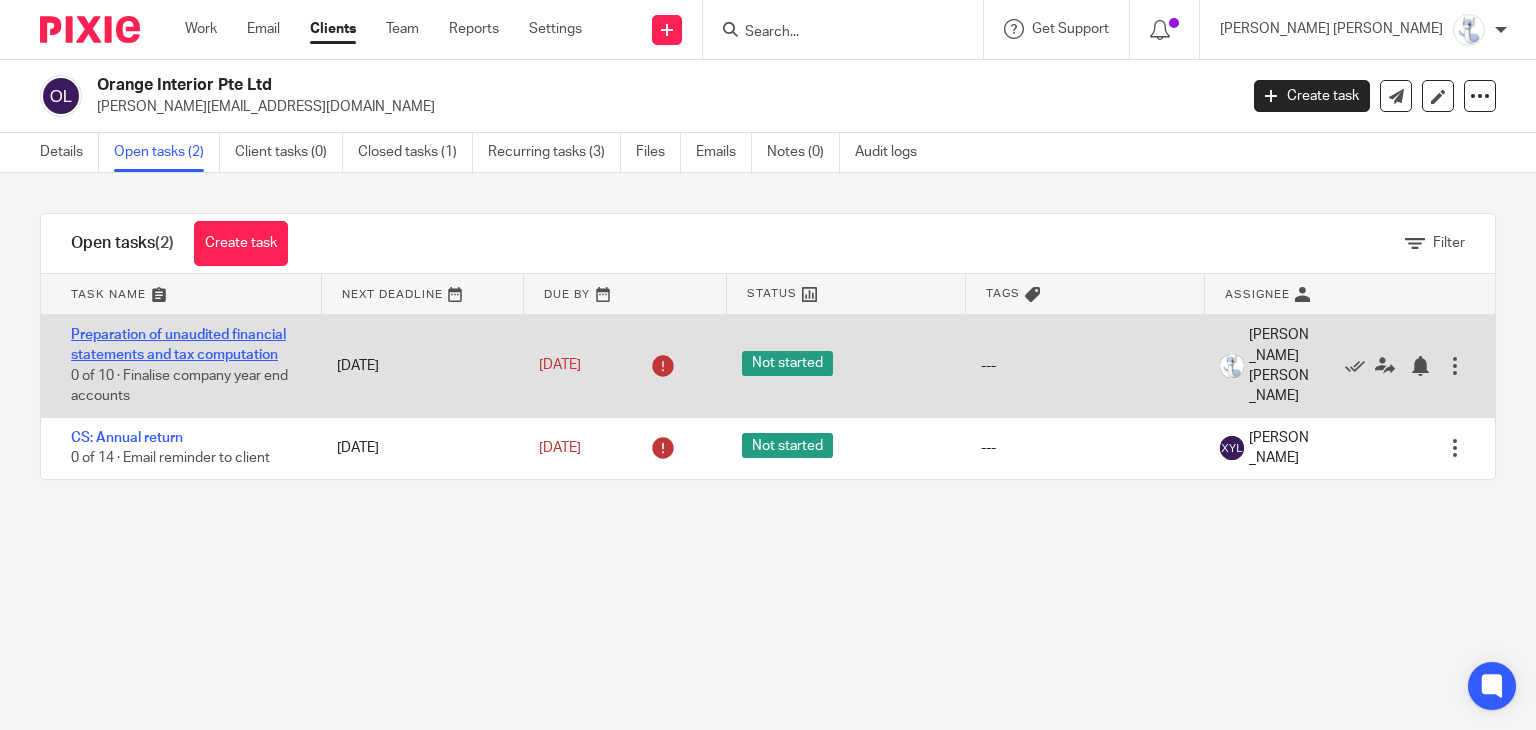 click on "Preparation of unaudited financial statements and tax computation" at bounding box center [178, 345] 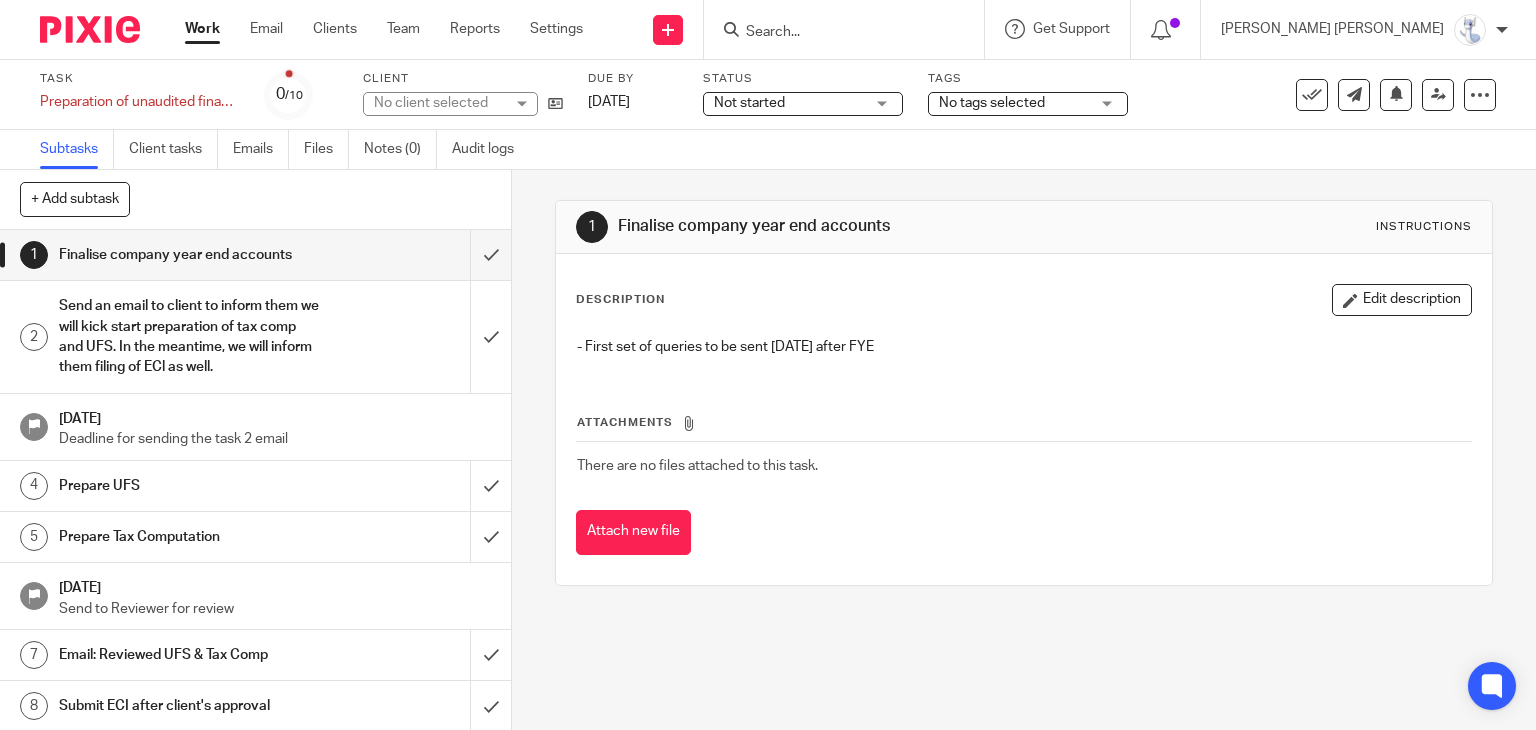 scroll, scrollTop: 0, scrollLeft: 0, axis: both 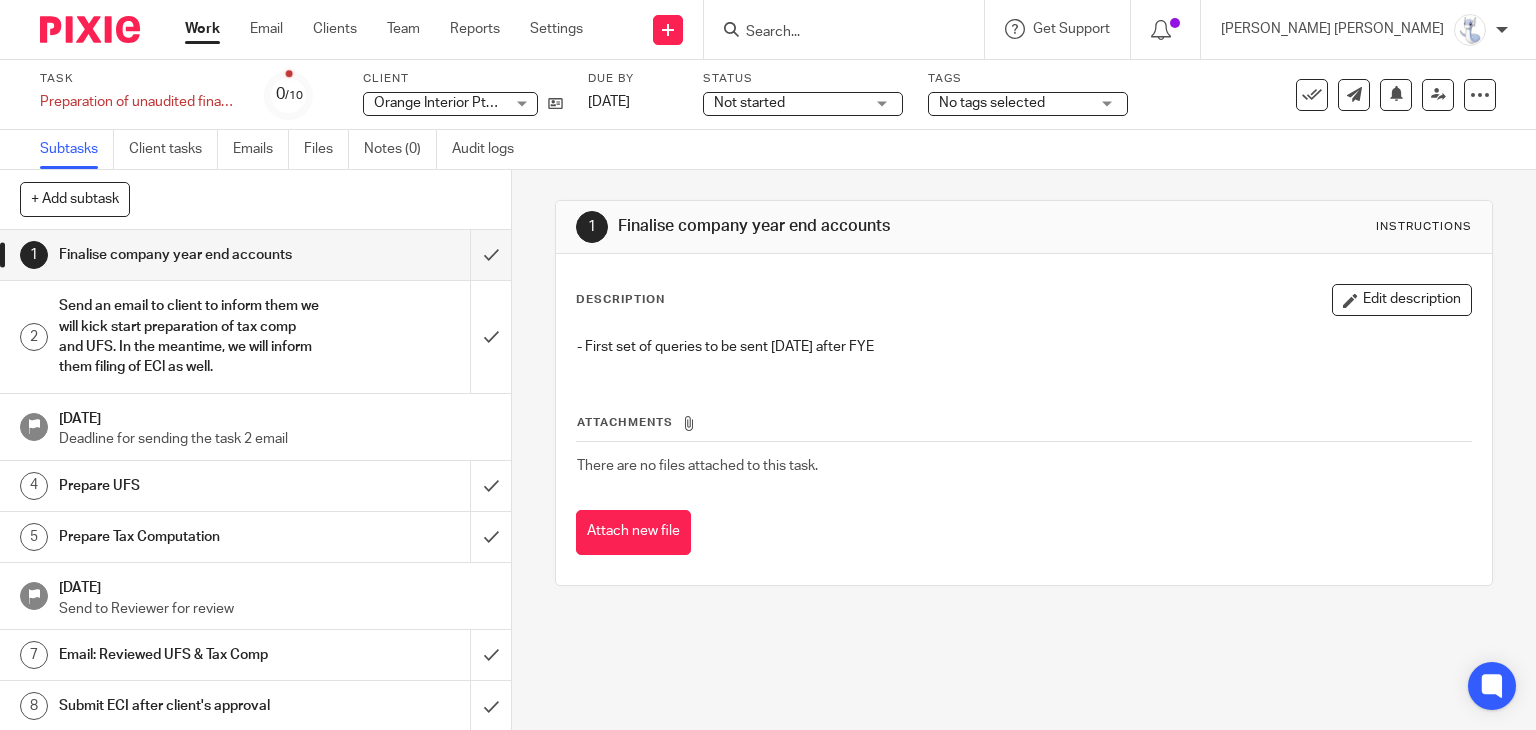 click on "Not started" at bounding box center (789, 103) 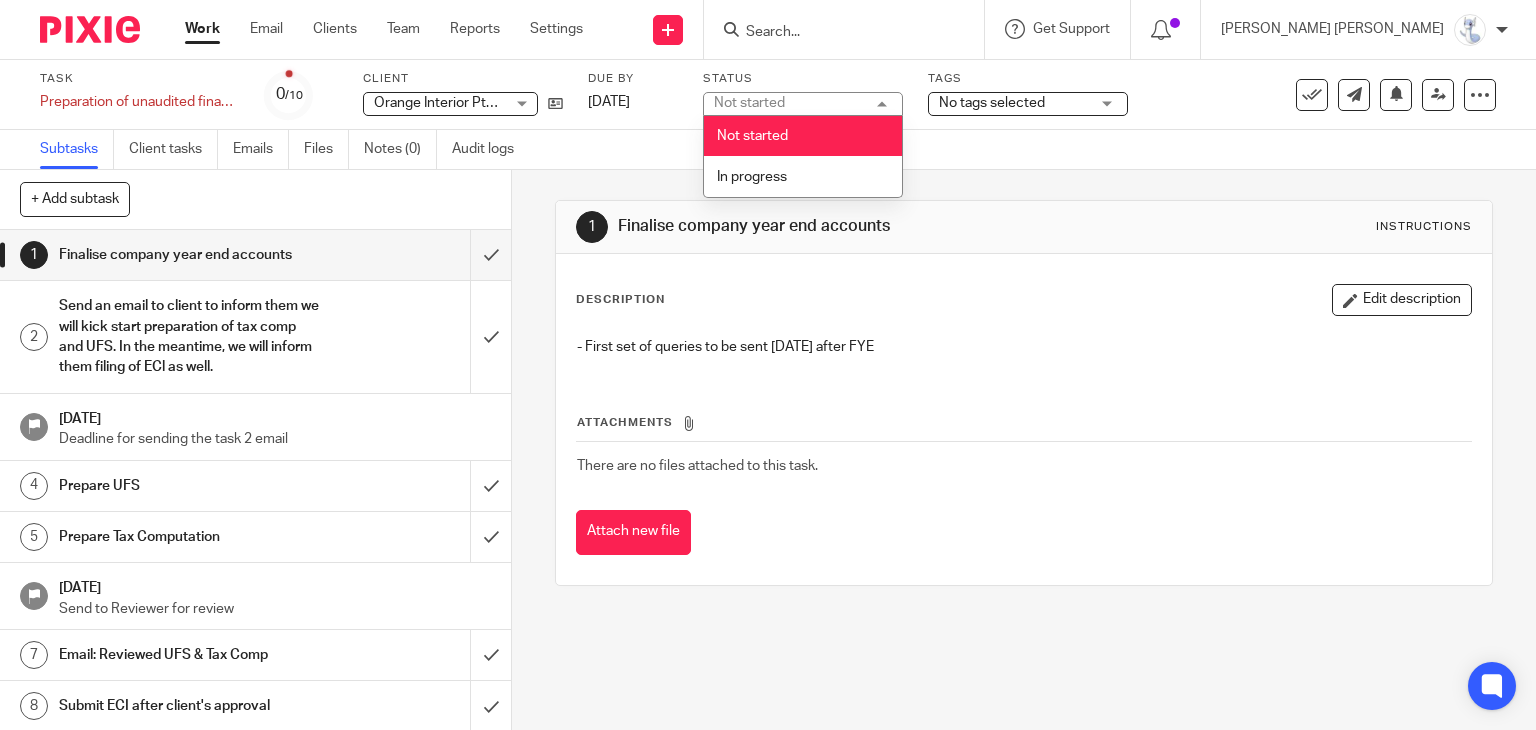 click on "Tags
No tags selected
Waiting for Client Docs
In progress
In review (Reviewer)
Waiting for Client
Ready to submit/file
Urgent
Completed
Put on Hold" at bounding box center (1028, 95) 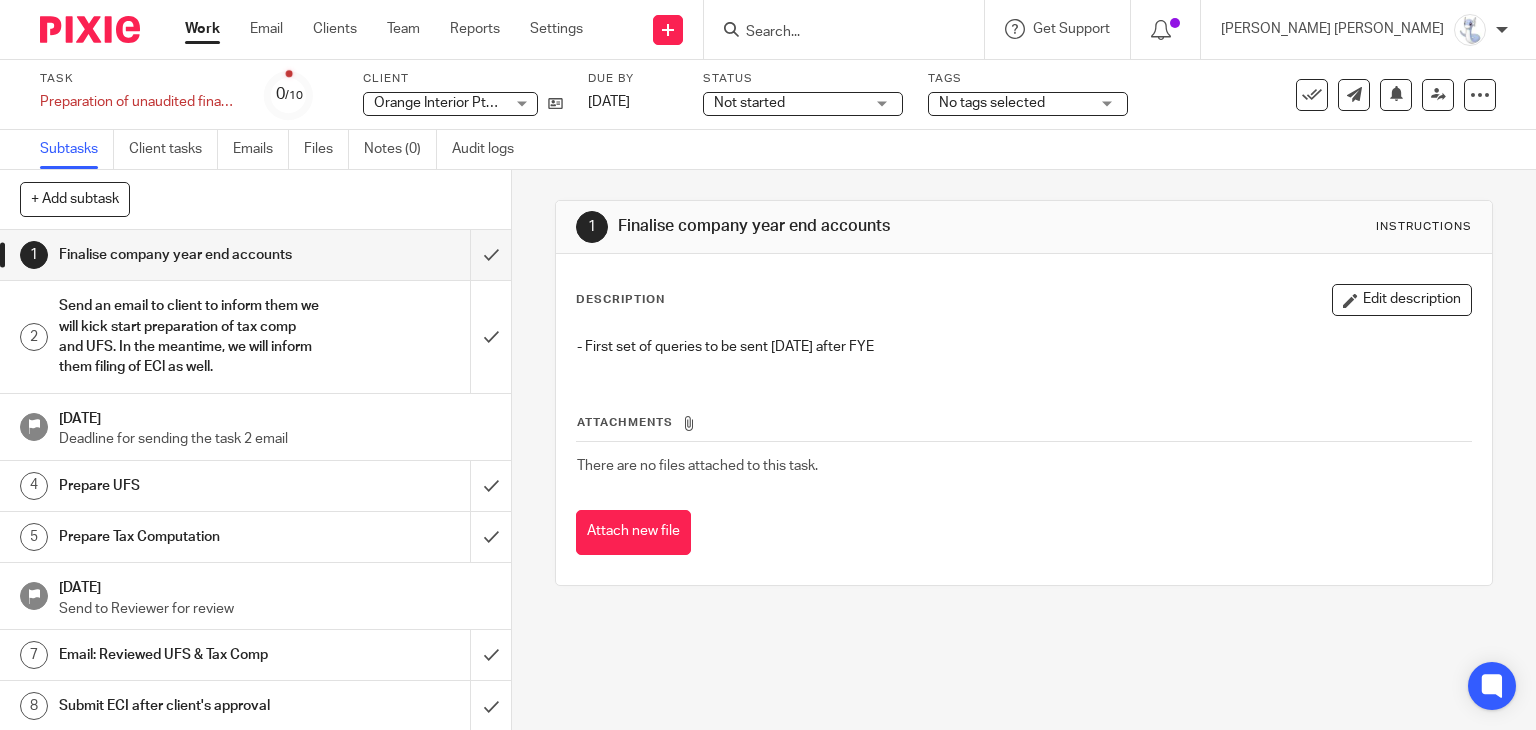 click on "No tags selected" at bounding box center (1014, 103) 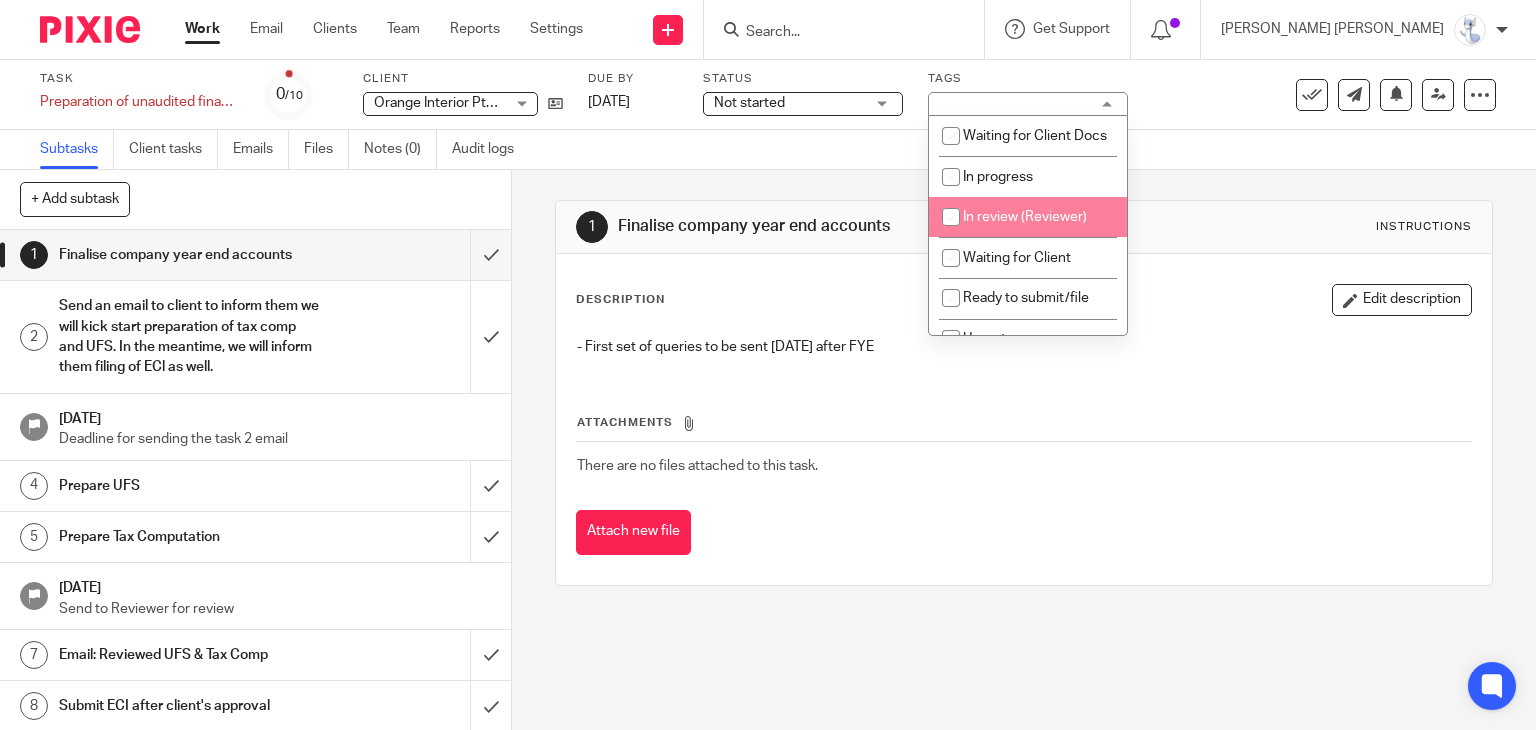 click on "In review (Reviewer)" at bounding box center (1028, 217) 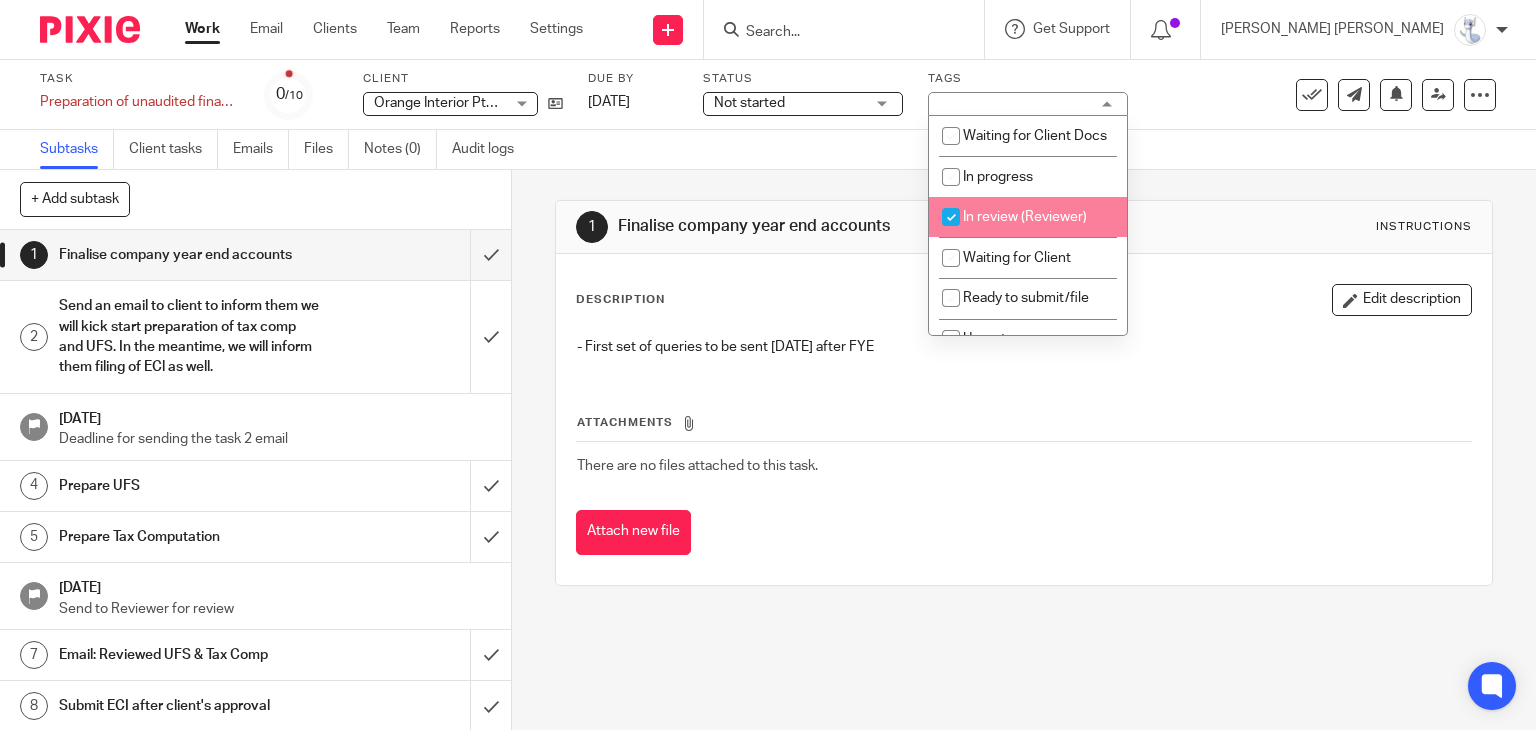 checkbox on "true" 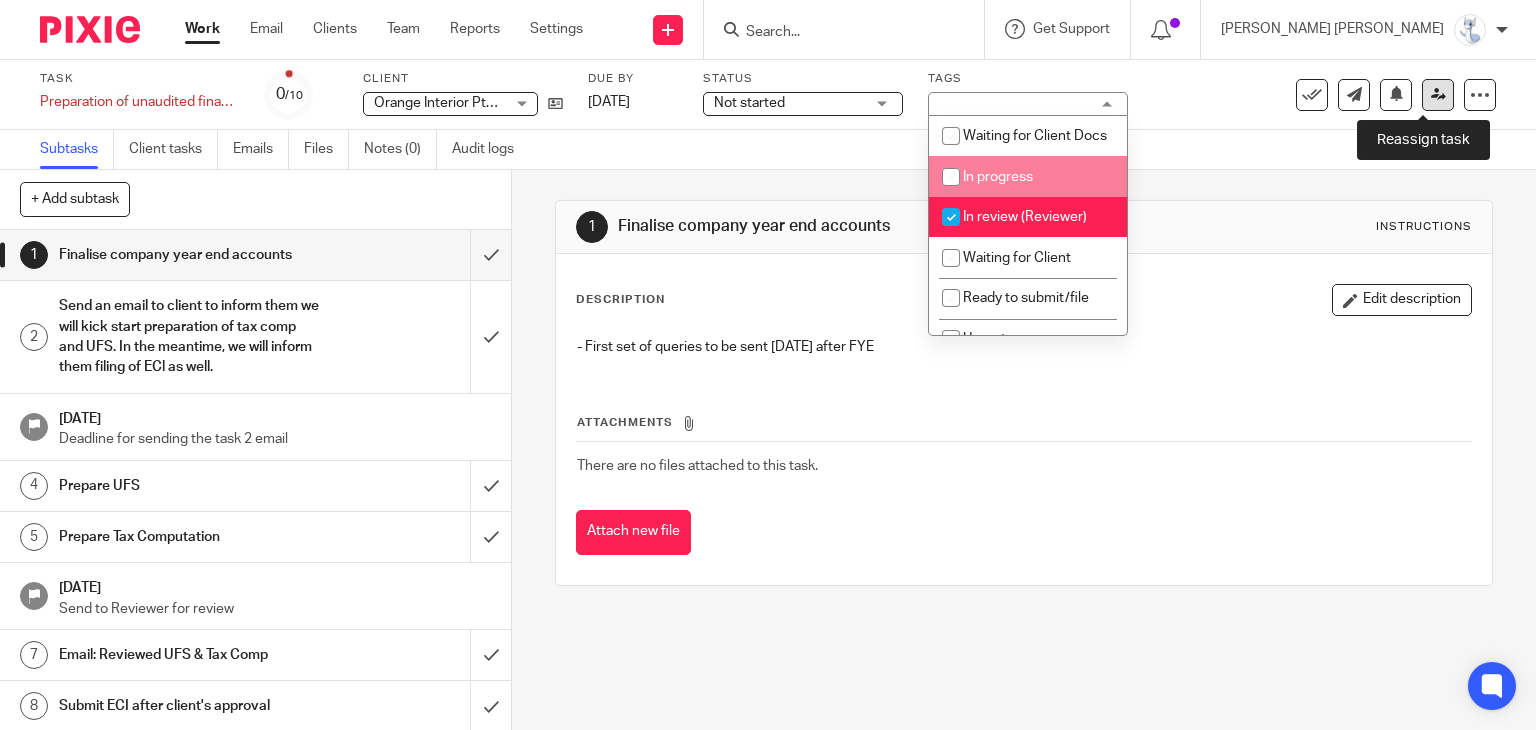 click at bounding box center (1438, 95) 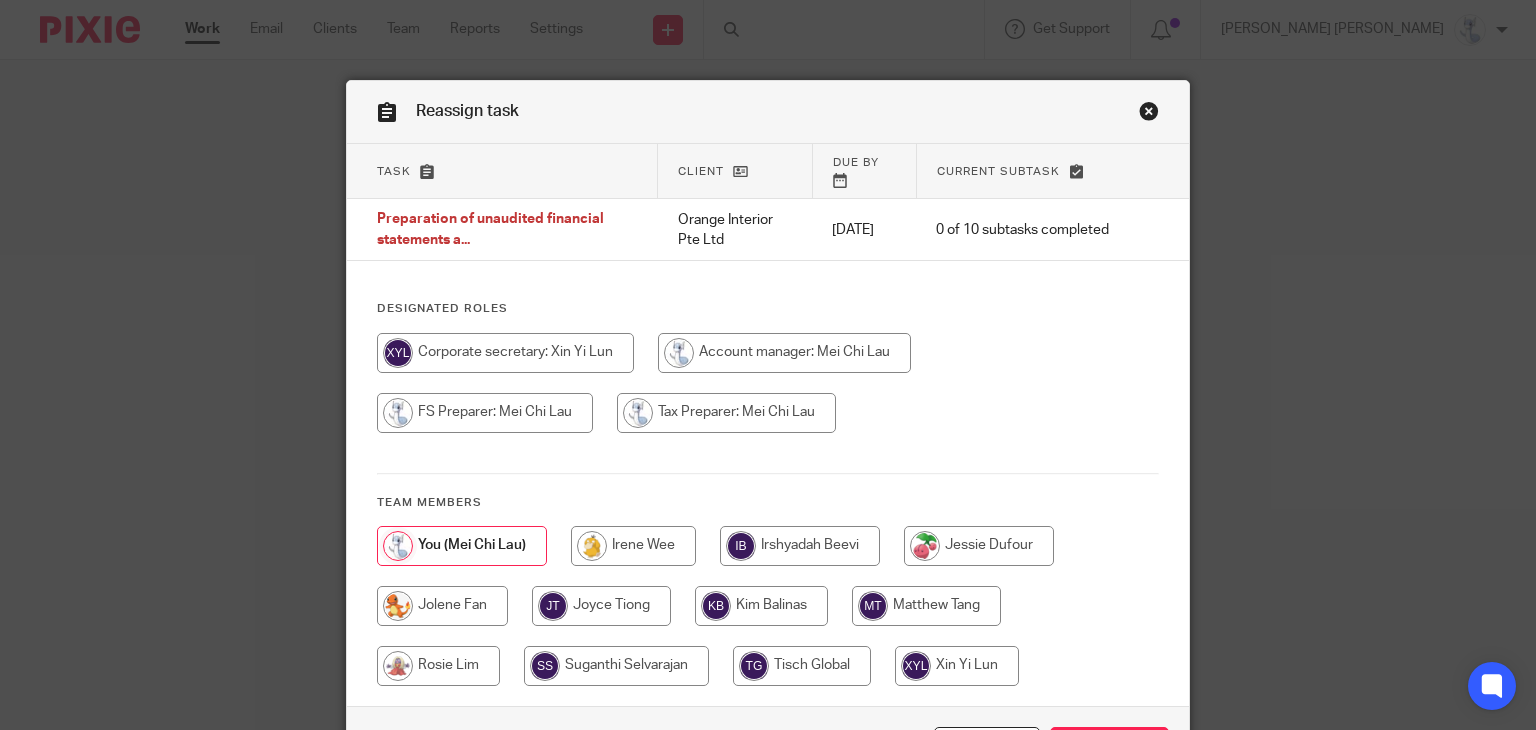 scroll, scrollTop: 0, scrollLeft: 0, axis: both 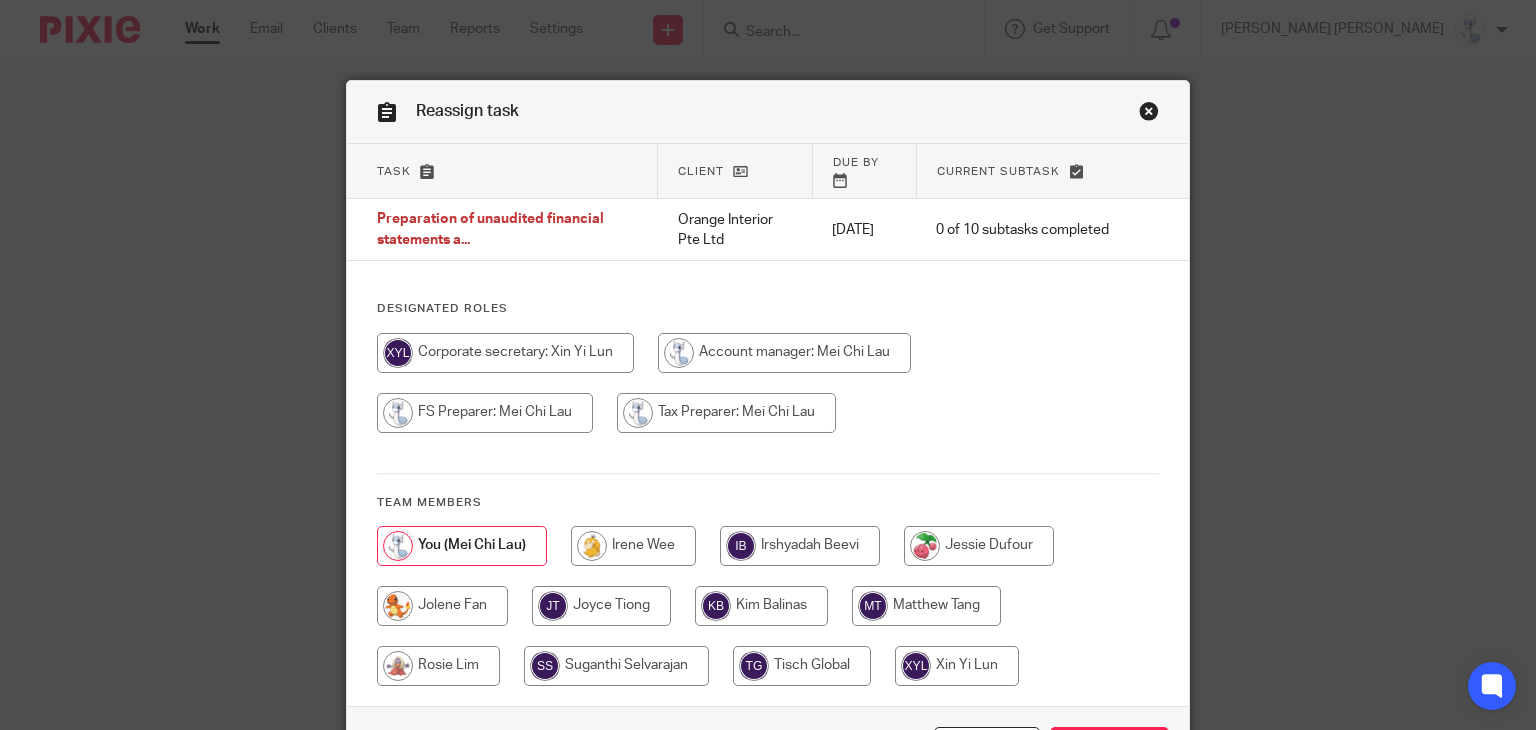 click at bounding box center (633, 546) 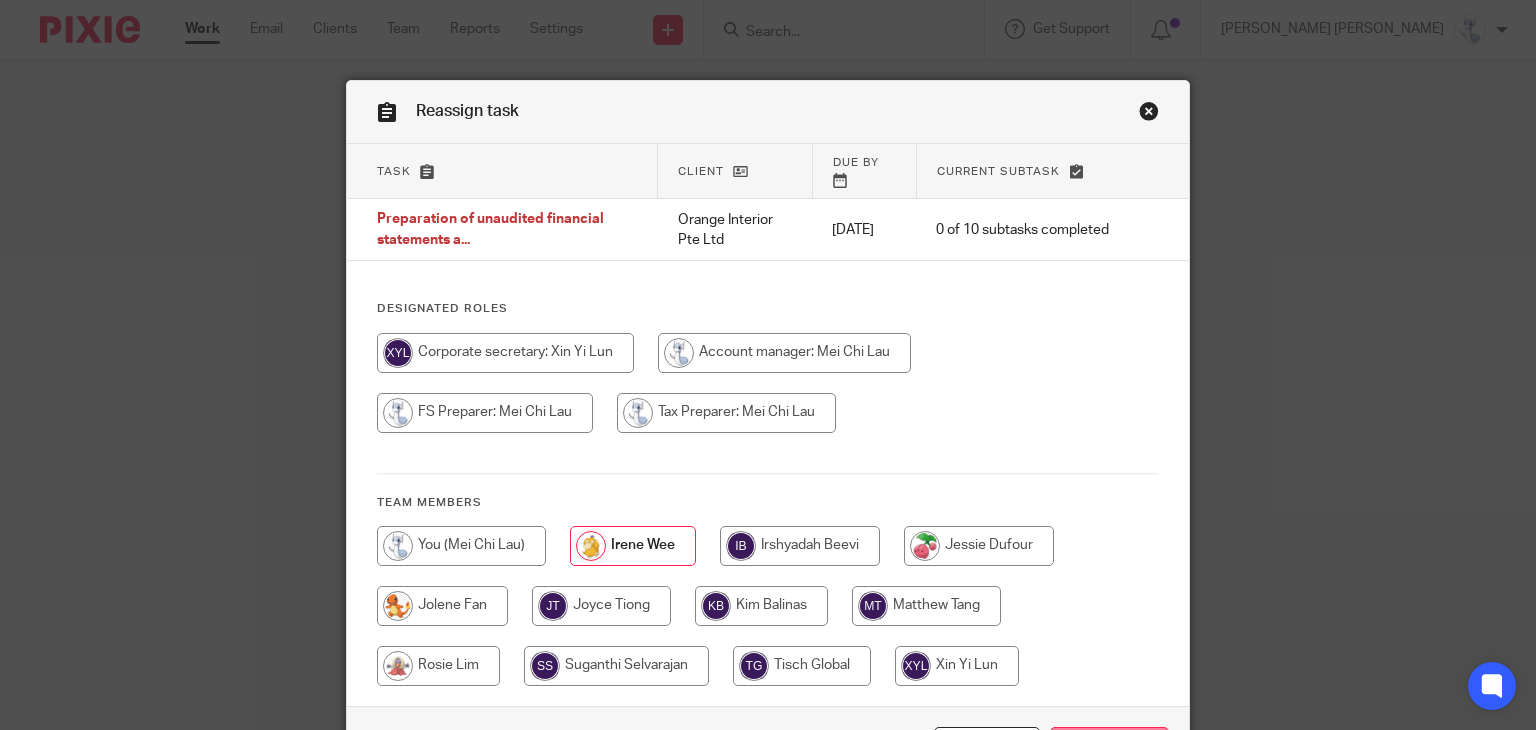 click on "Reassign" at bounding box center (1109, 748) 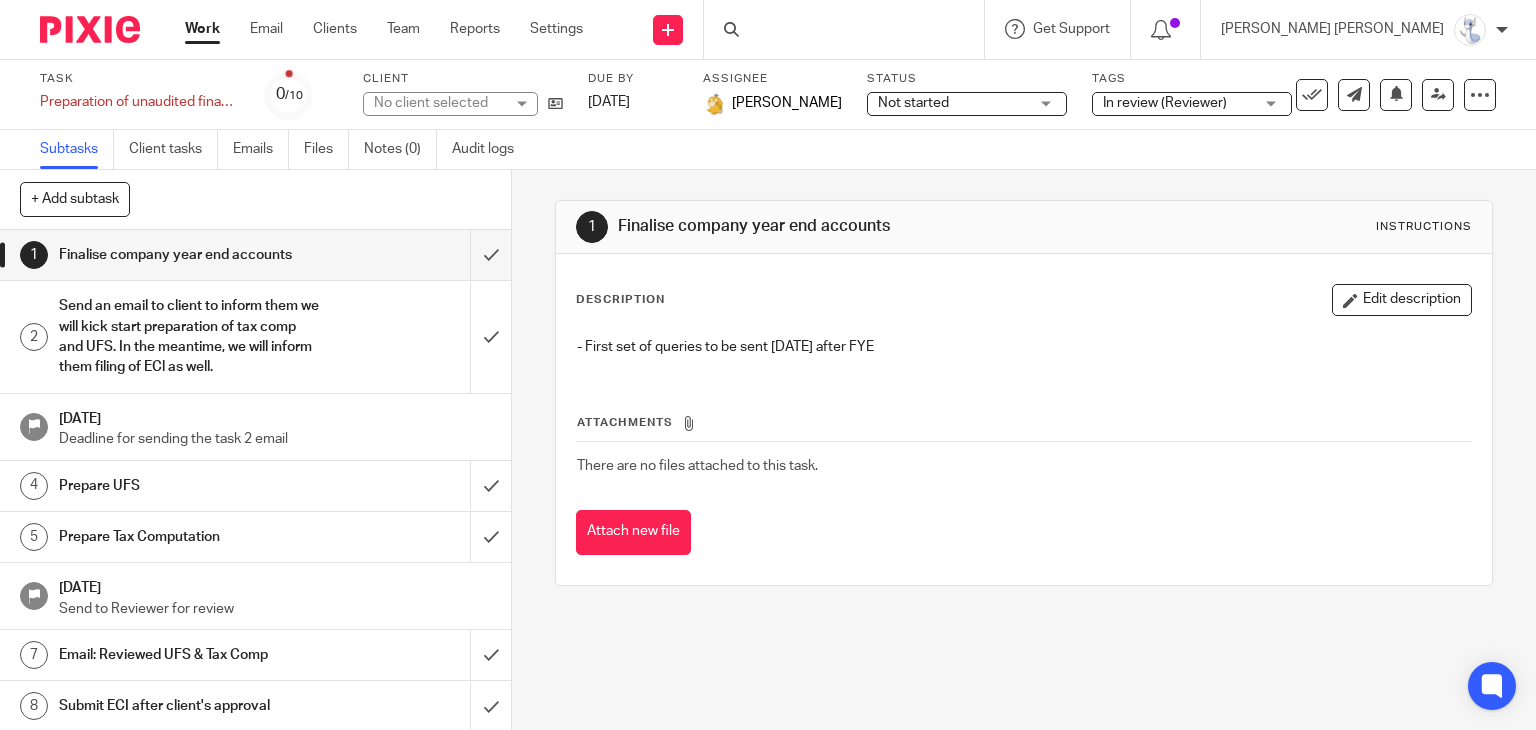 scroll, scrollTop: 0, scrollLeft: 0, axis: both 